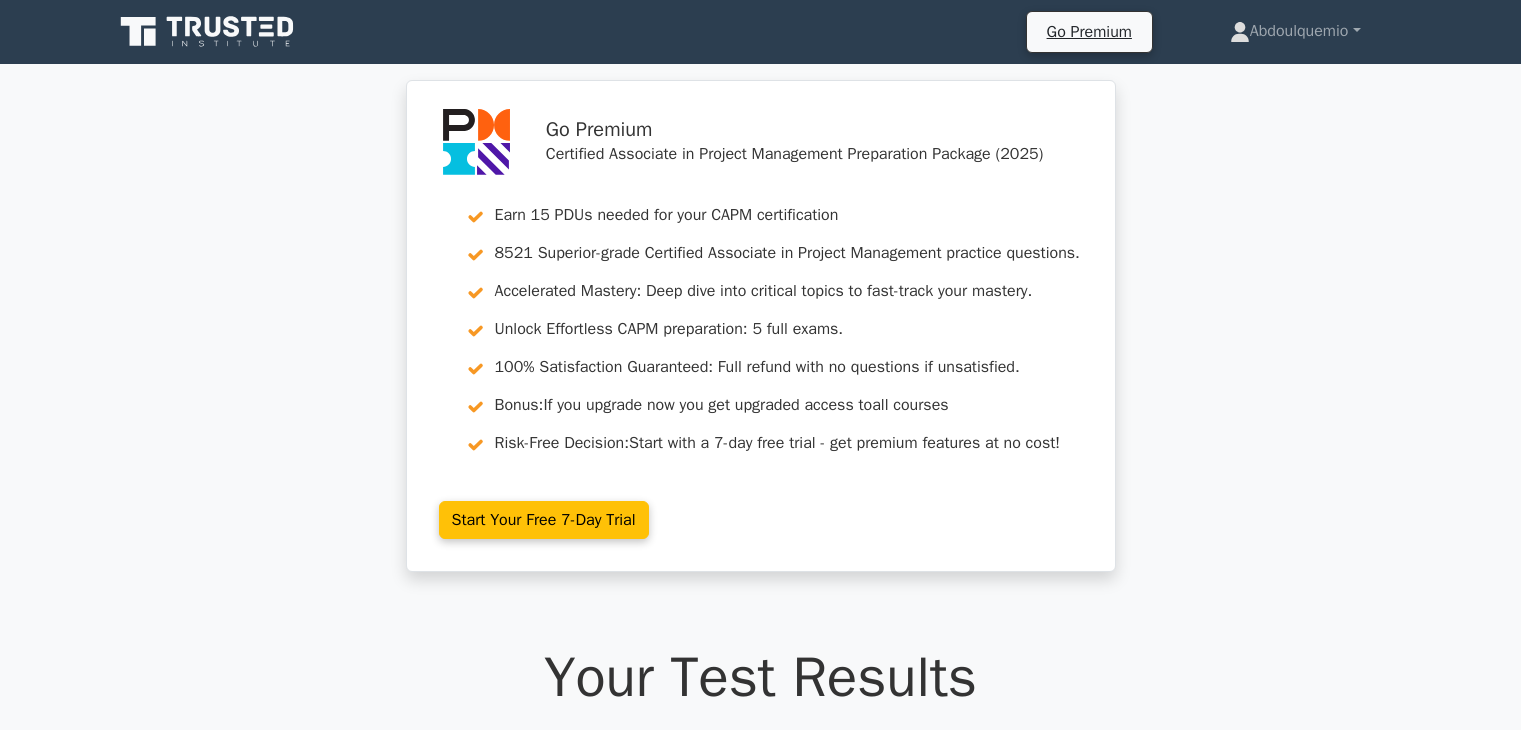 scroll, scrollTop: 690, scrollLeft: 0, axis: vertical 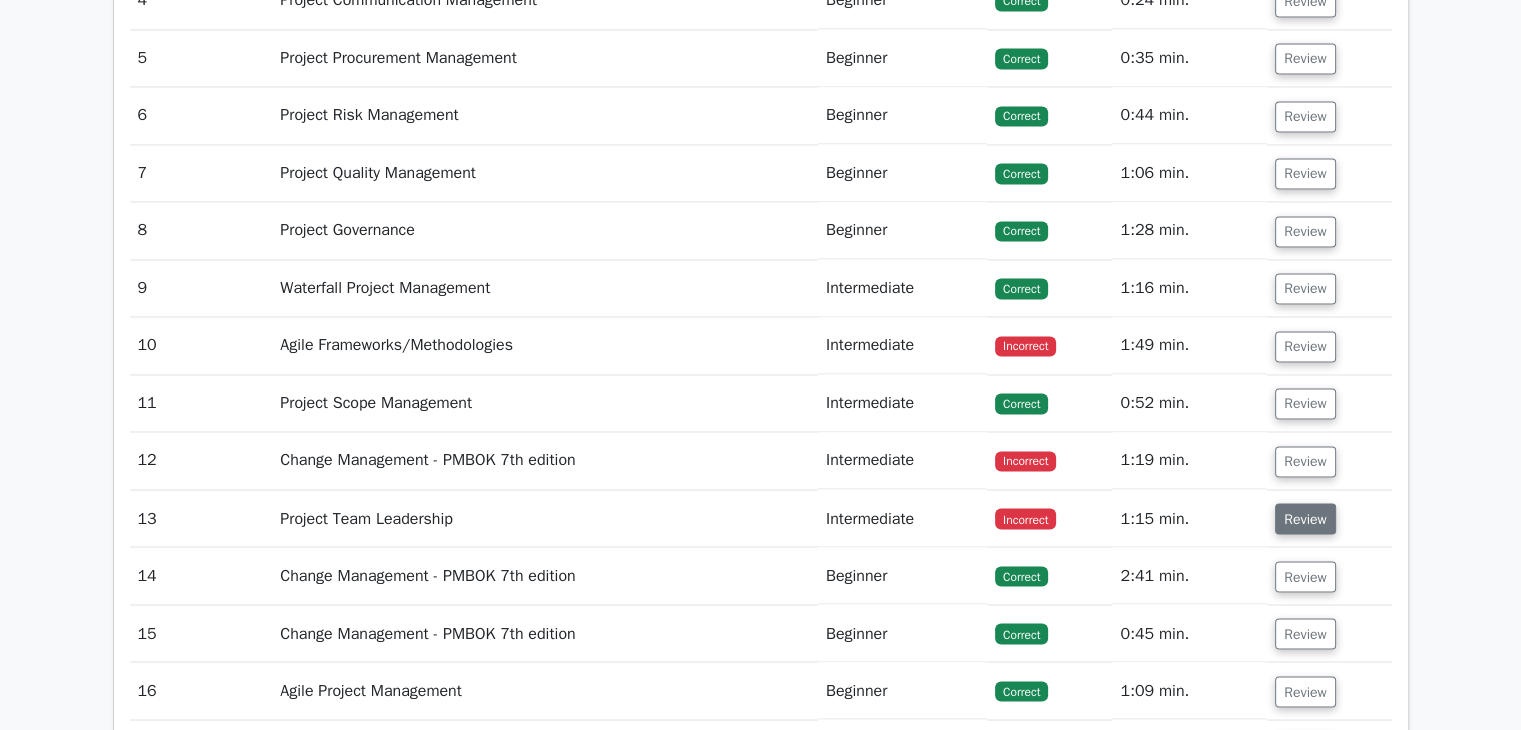 click on "Review" at bounding box center (1305, 518) 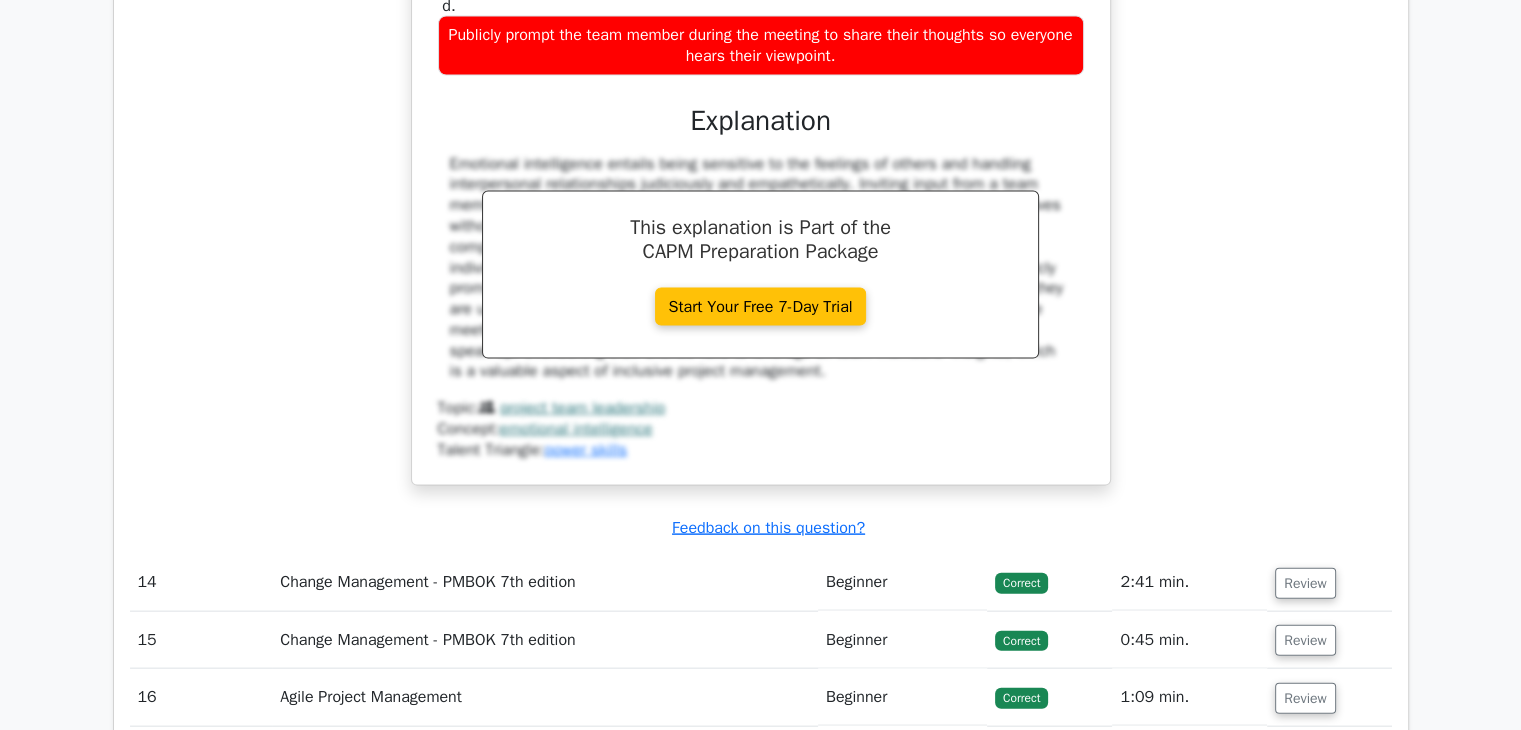 scroll, scrollTop: 4359, scrollLeft: 0, axis: vertical 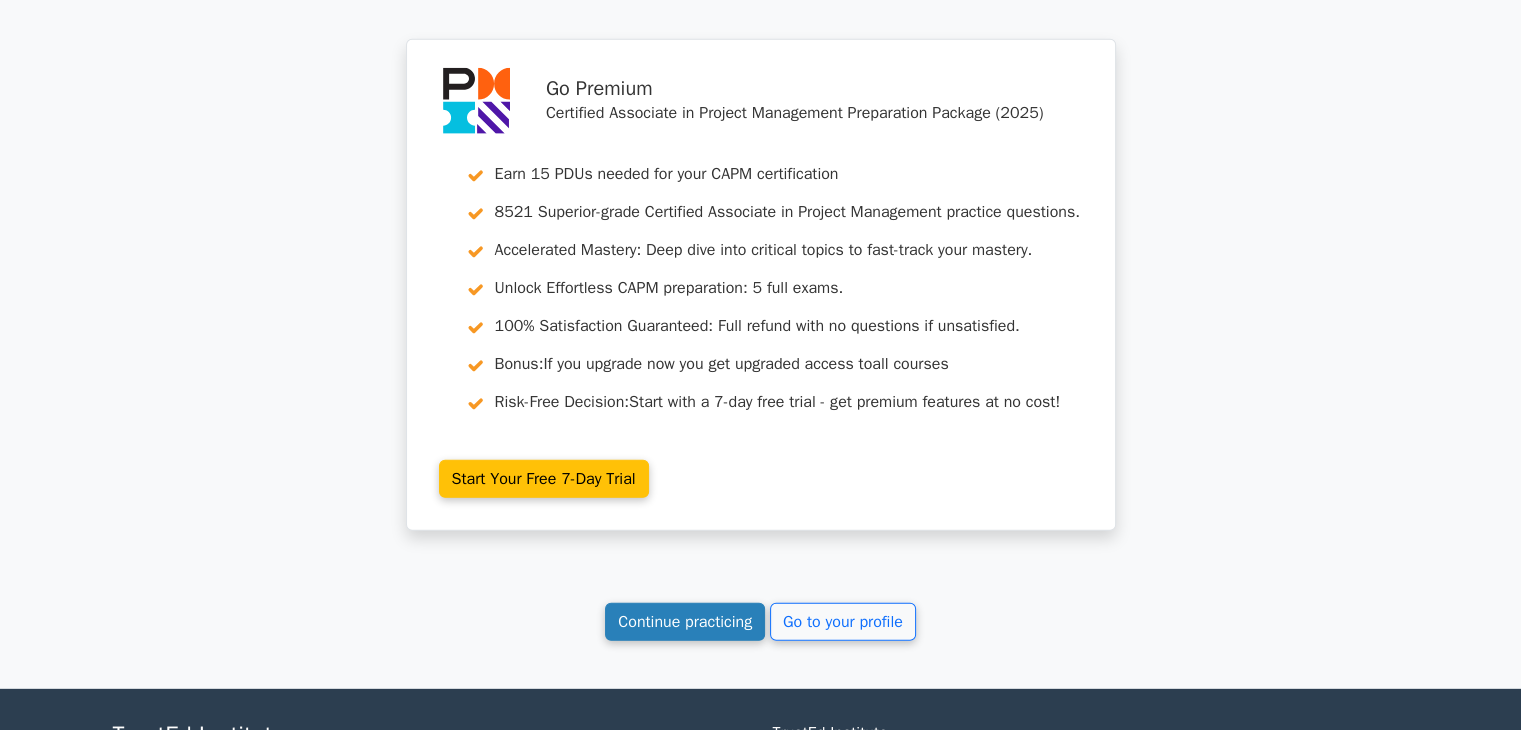 click on "Continue practicing" at bounding box center [685, 622] 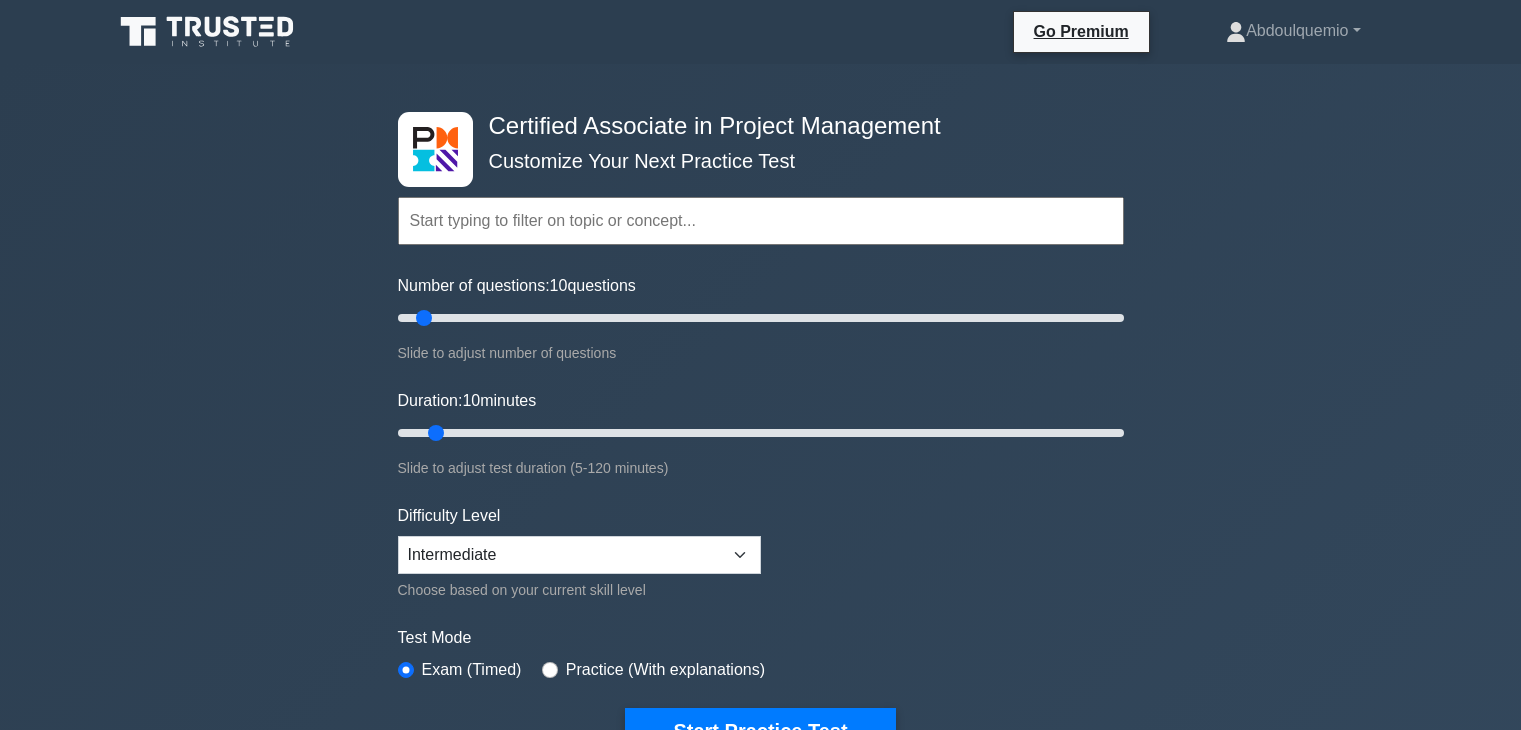 scroll, scrollTop: 0, scrollLeft: 0, axis: both 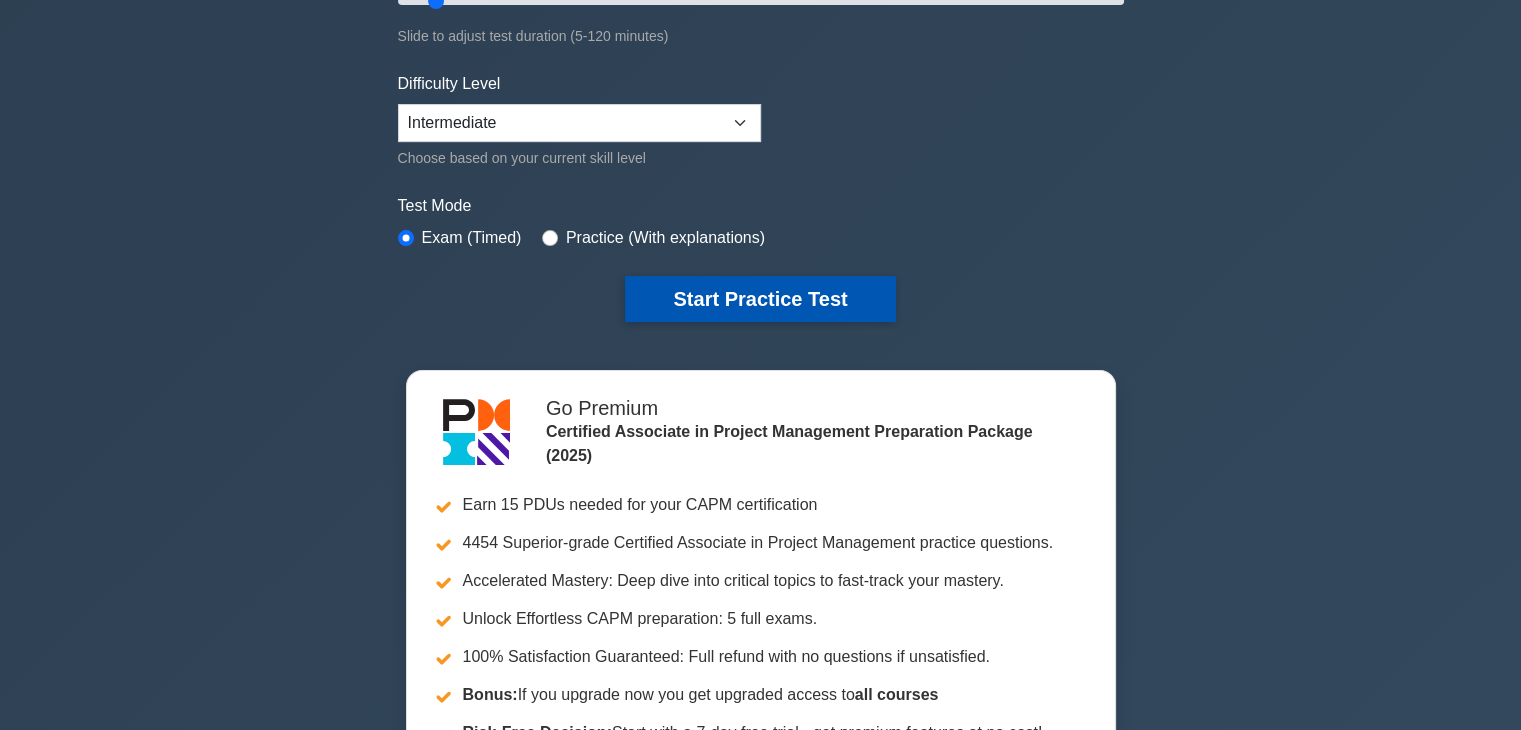 click on "Start Practice Test" at bounding box center (760, 299) 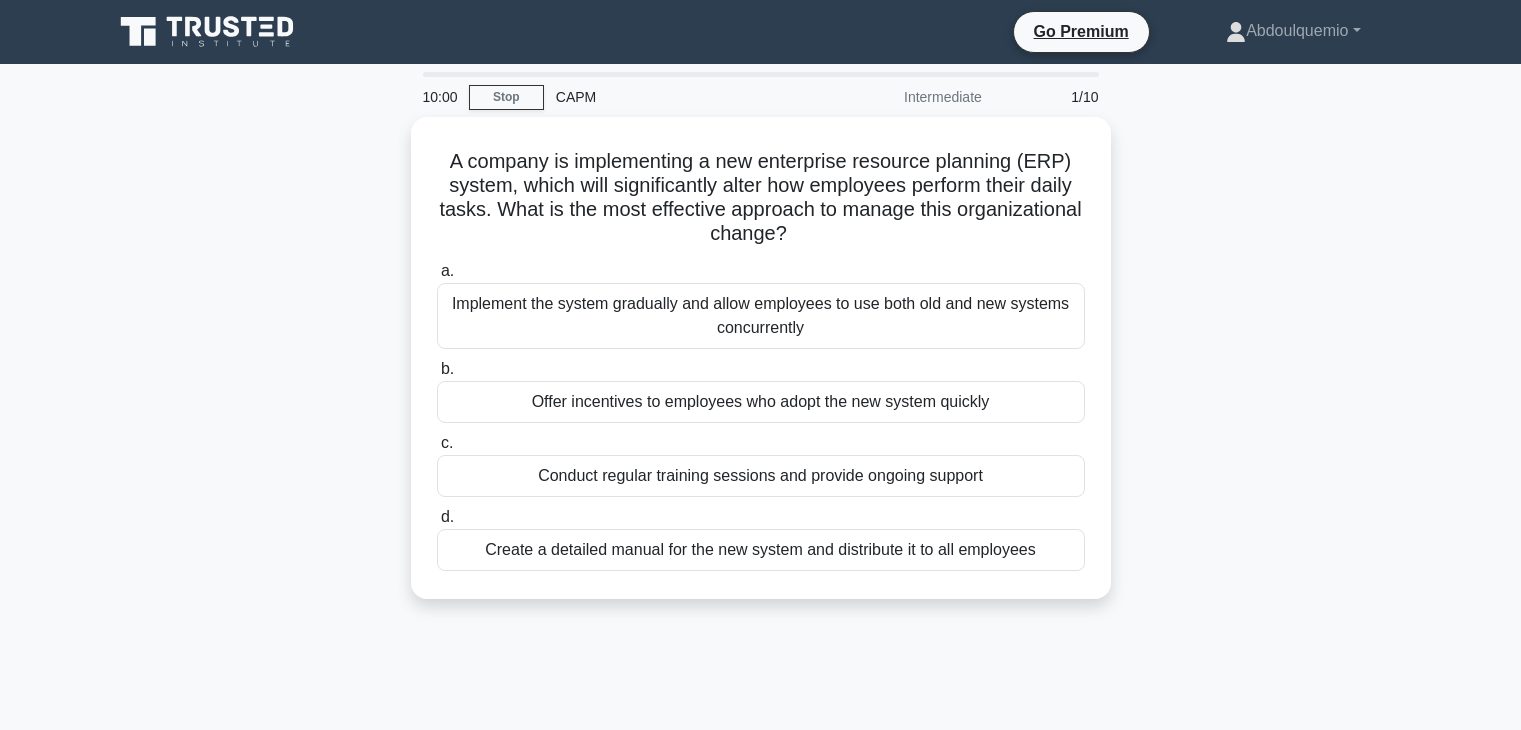 scroll, scrollTop: 0, scrollLeft: 0, axis: both 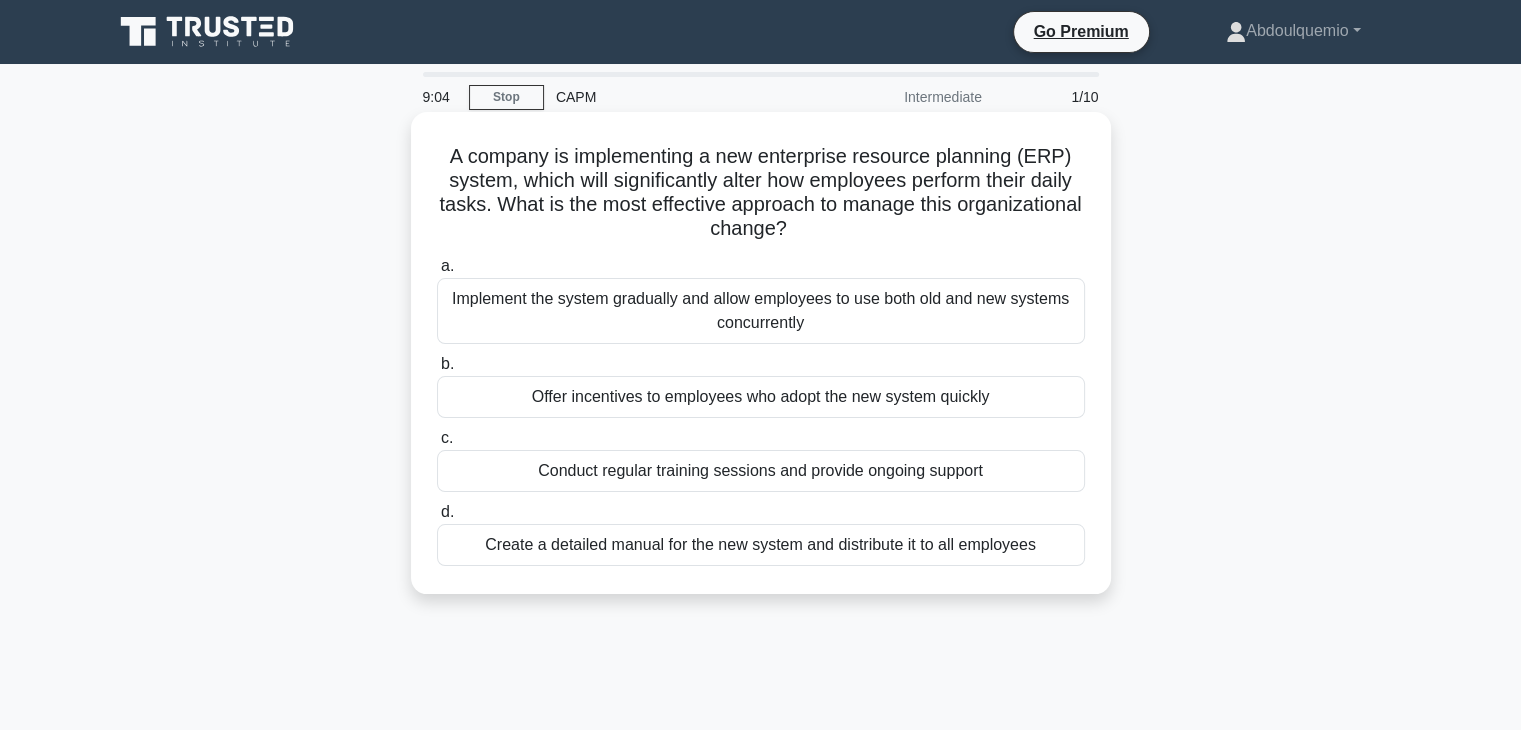 click on "Conduct regular training sessions and provide ongoing support" at bounding box center (761, 471) 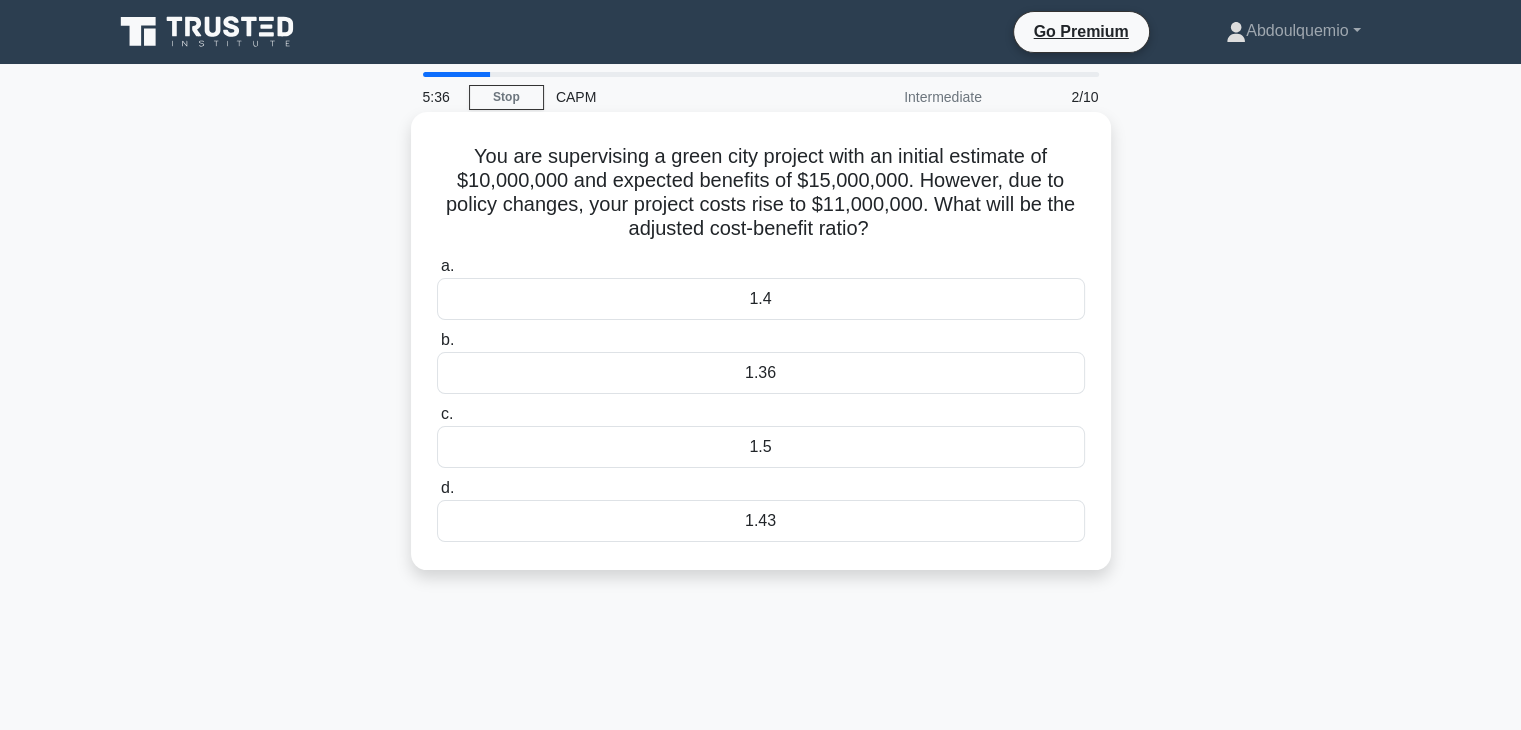 click on "1.5" at bounding box center [761, 447] 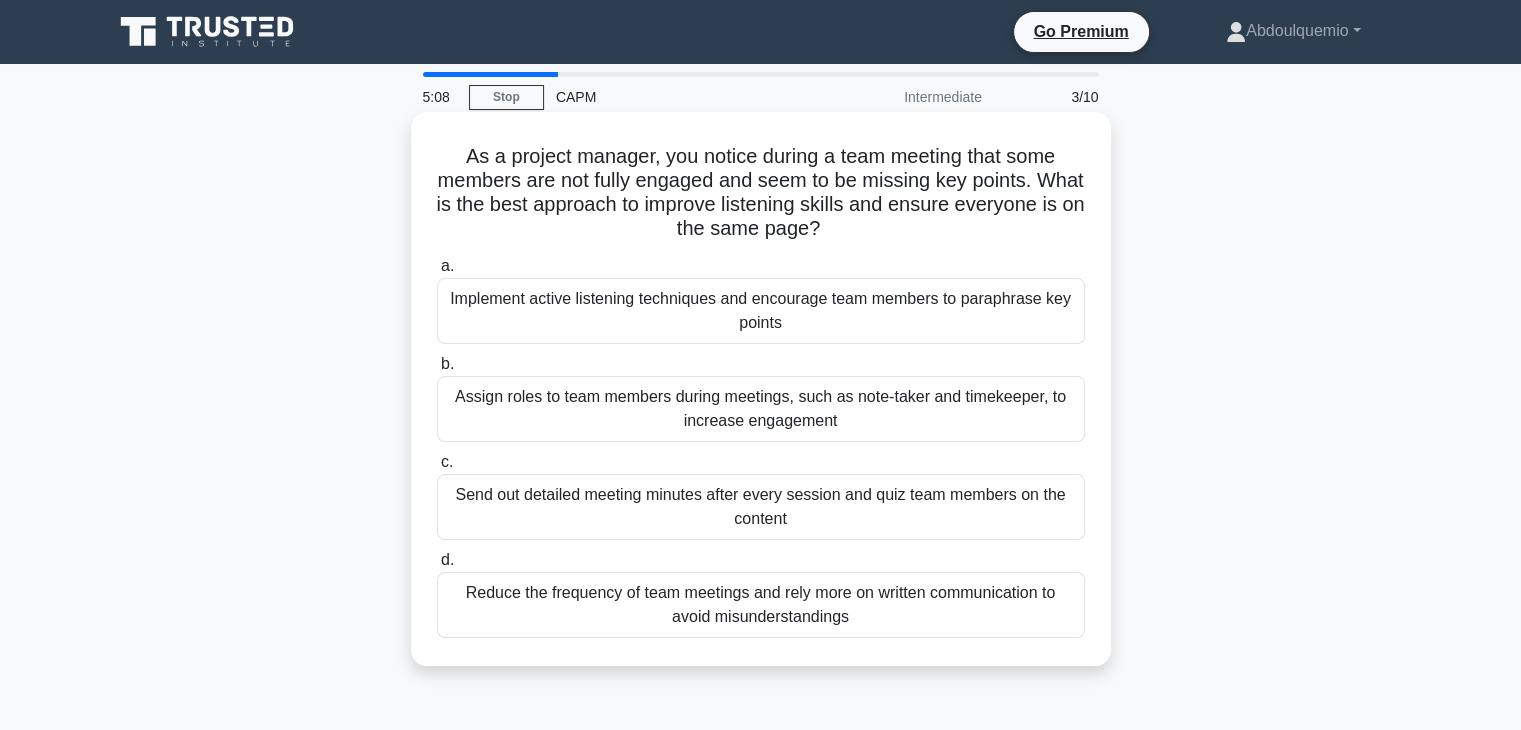 click on "Implement active listening techniques and encourage team members to paraphrase key points" at bounding box center (761, 311) 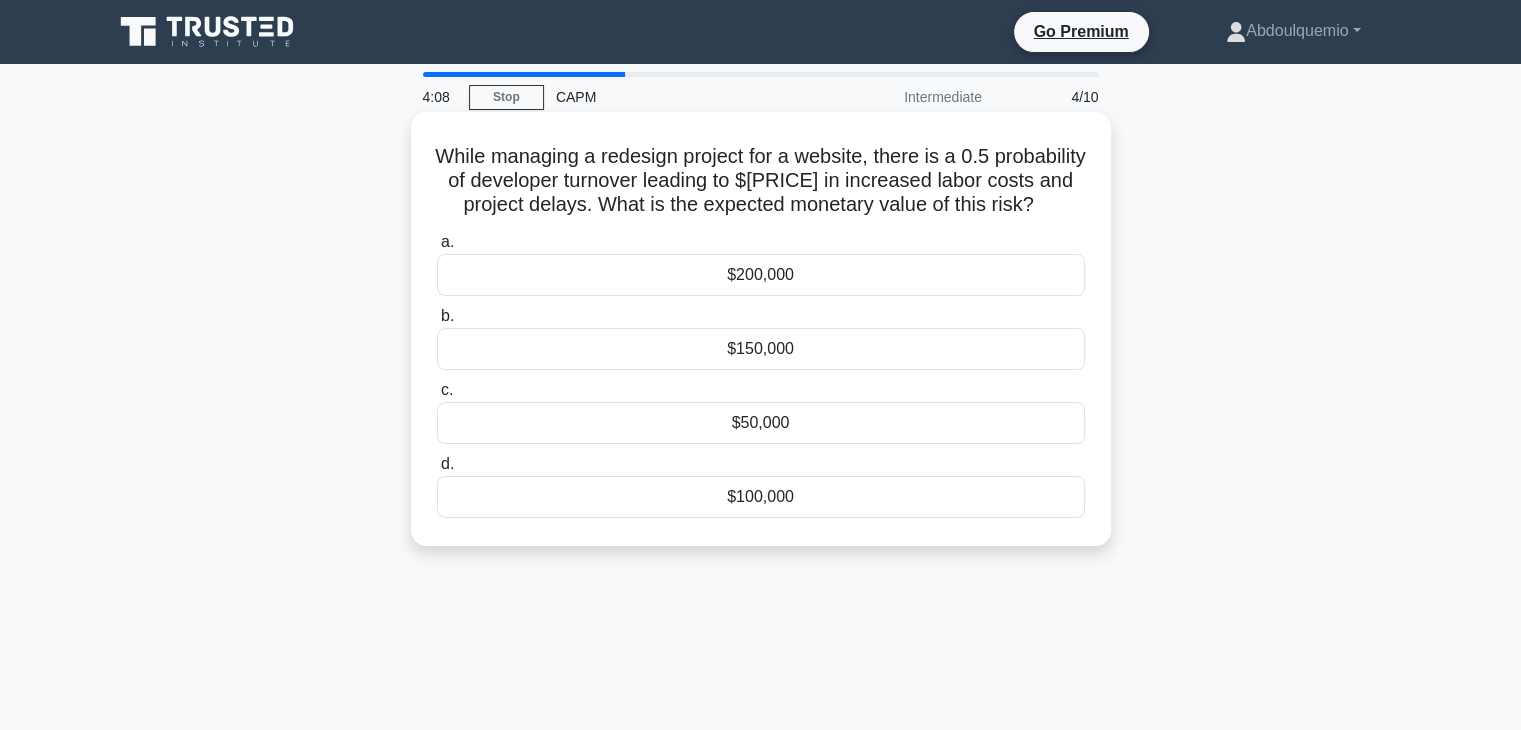 click on "$100,000" at bounding box center [761, 497] 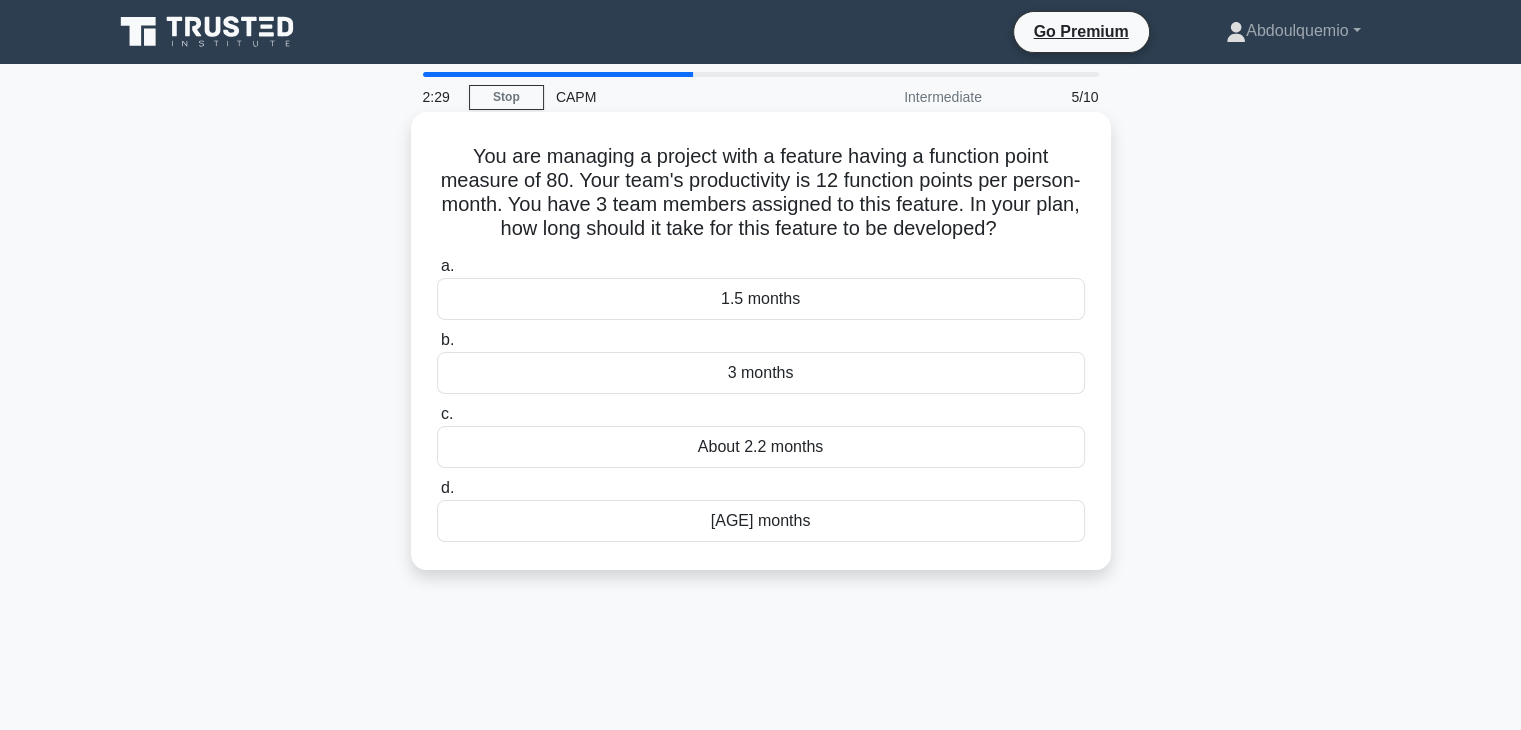 click on "About 2.2 months" at bounding box center [761, 447] 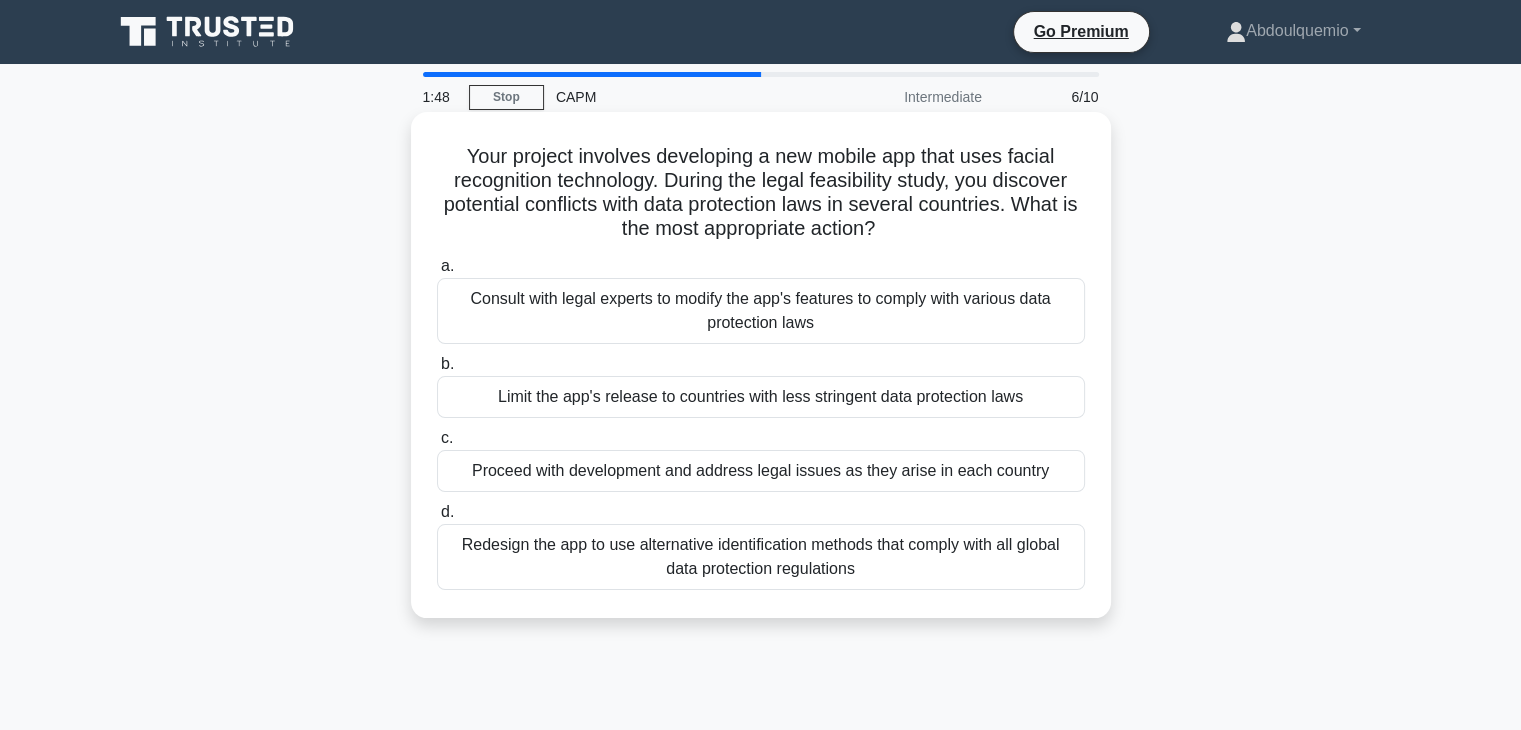 click on "Redesign the app to use alternative identification methods that comply with all global data protection regulations" at bounding box center [761, 557] 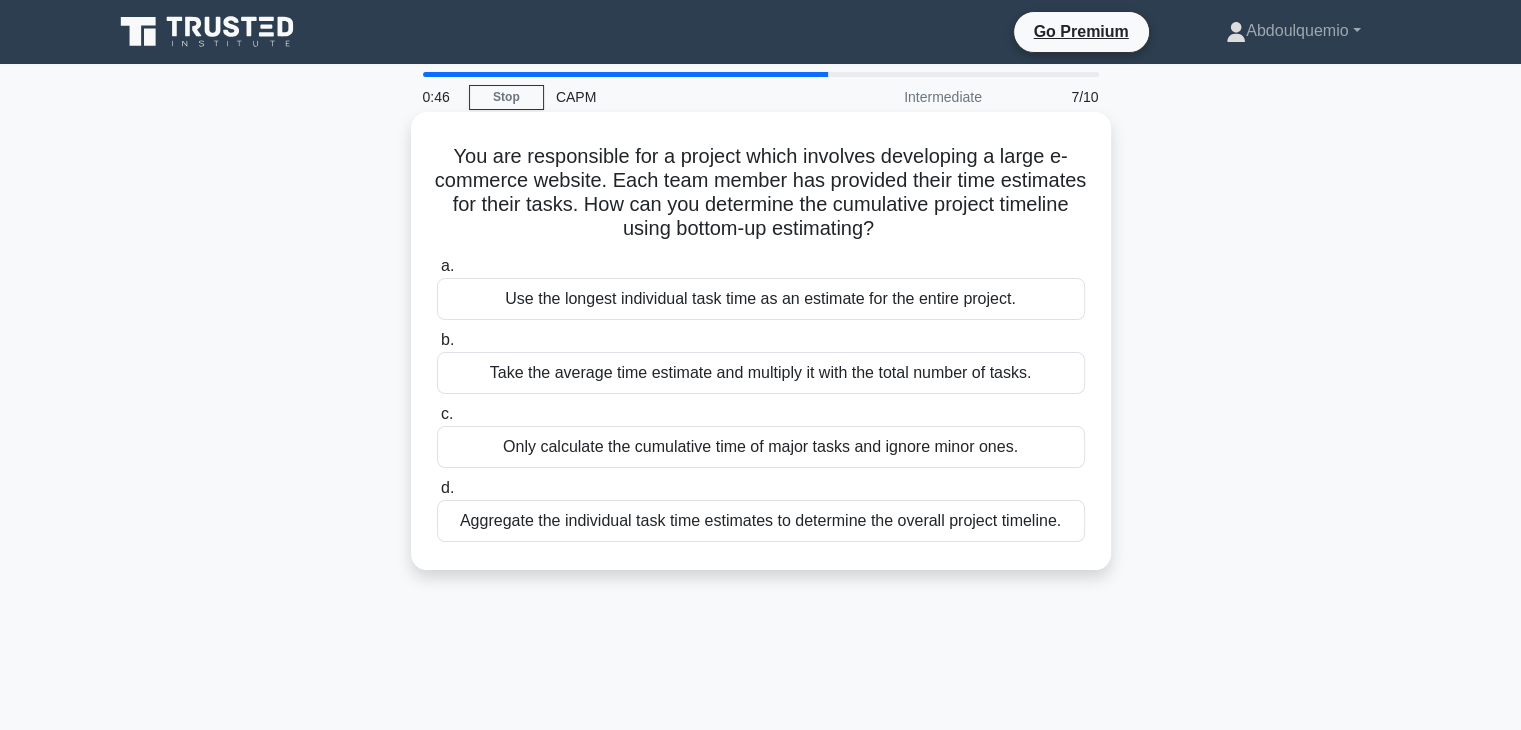 click on "Aggregate the individual task time estimates to determine the overall project timeline." at bounding box center [761, 521] 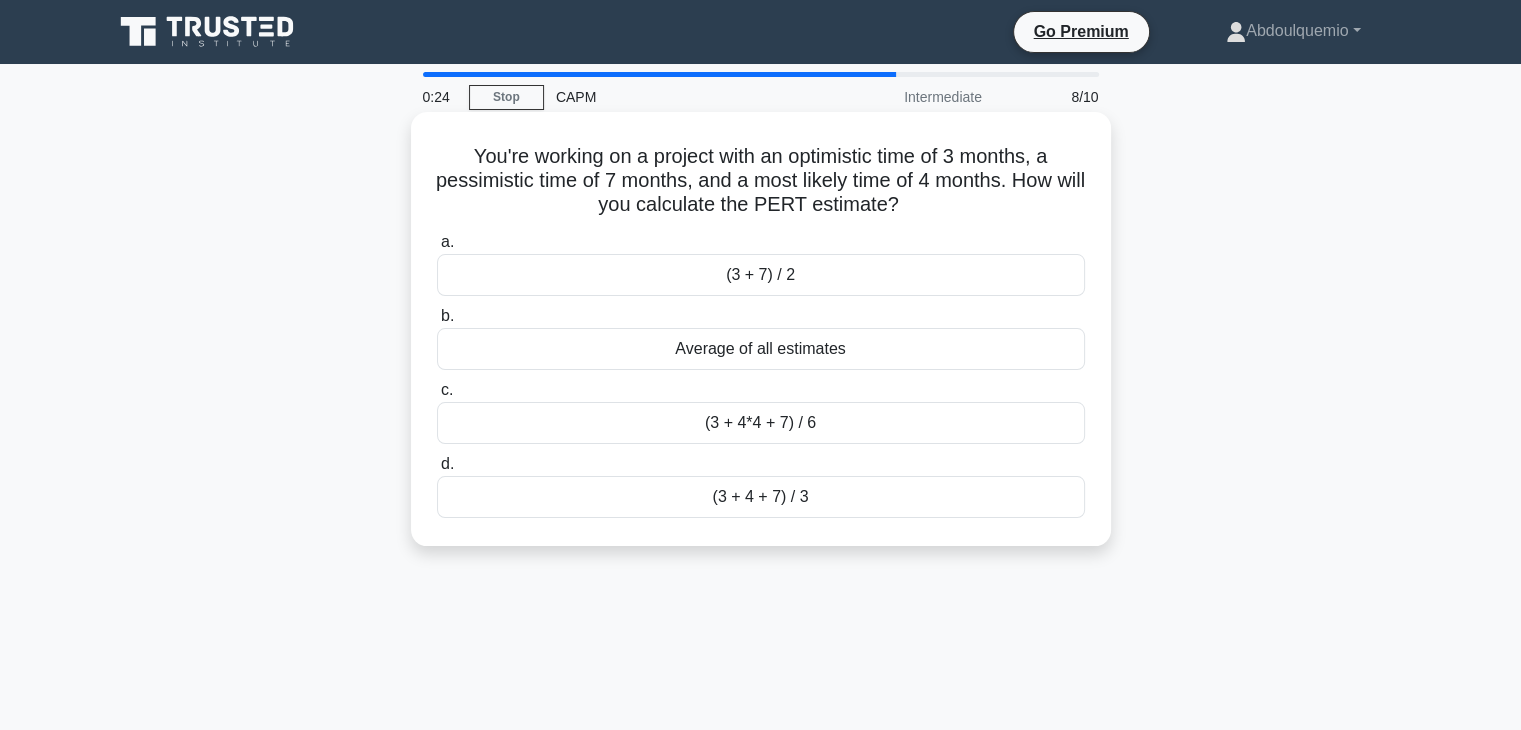 click on "(3 + 4*4 + 7) / 6" at bounding box center [761, 423] 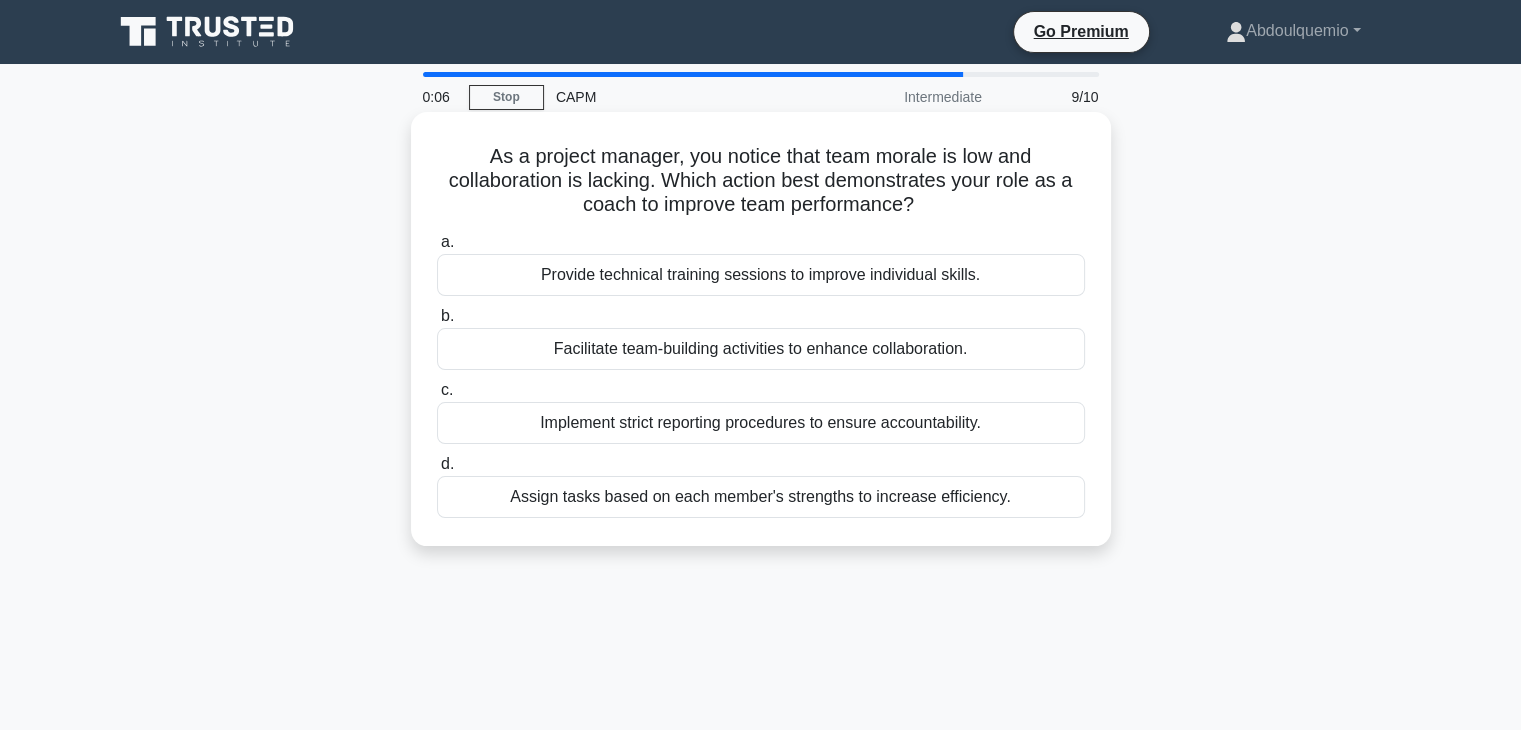 click on "Facilitate team-building activities to enhance collaboration." at bounding box center [761, 349] 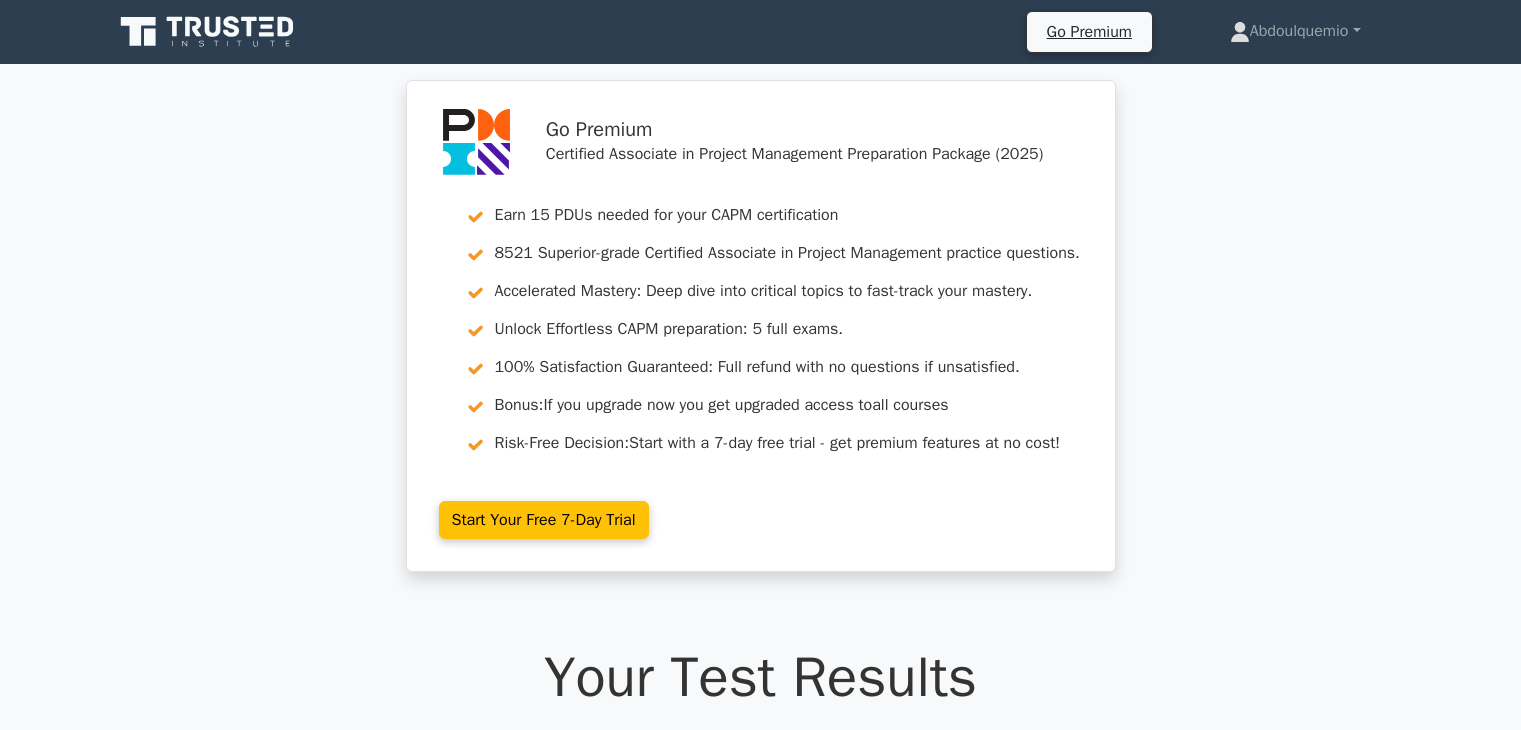 scroll, scrollTop: 0, scrollLeft: 0, axis: both 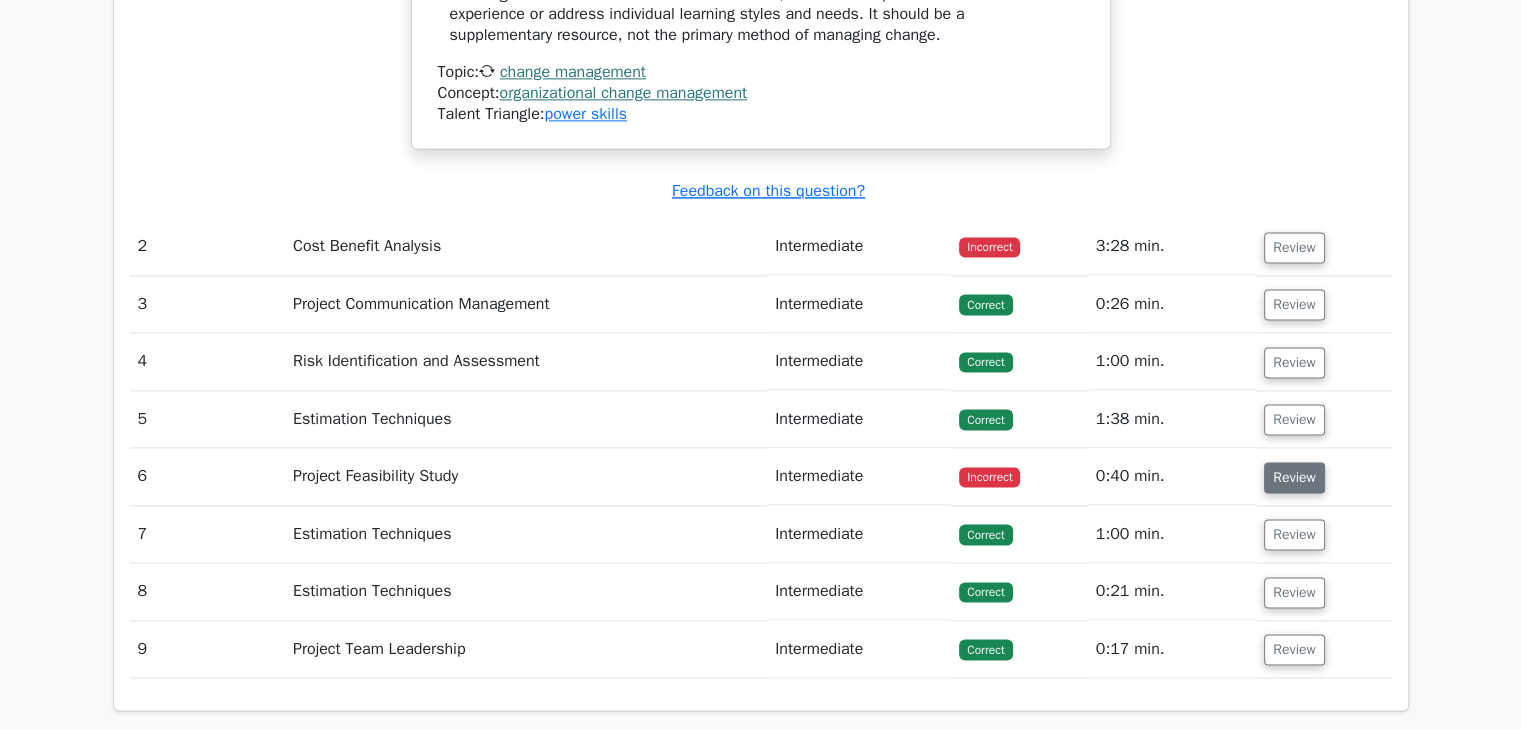 click on "Review" at bounding box center (1294, 477) 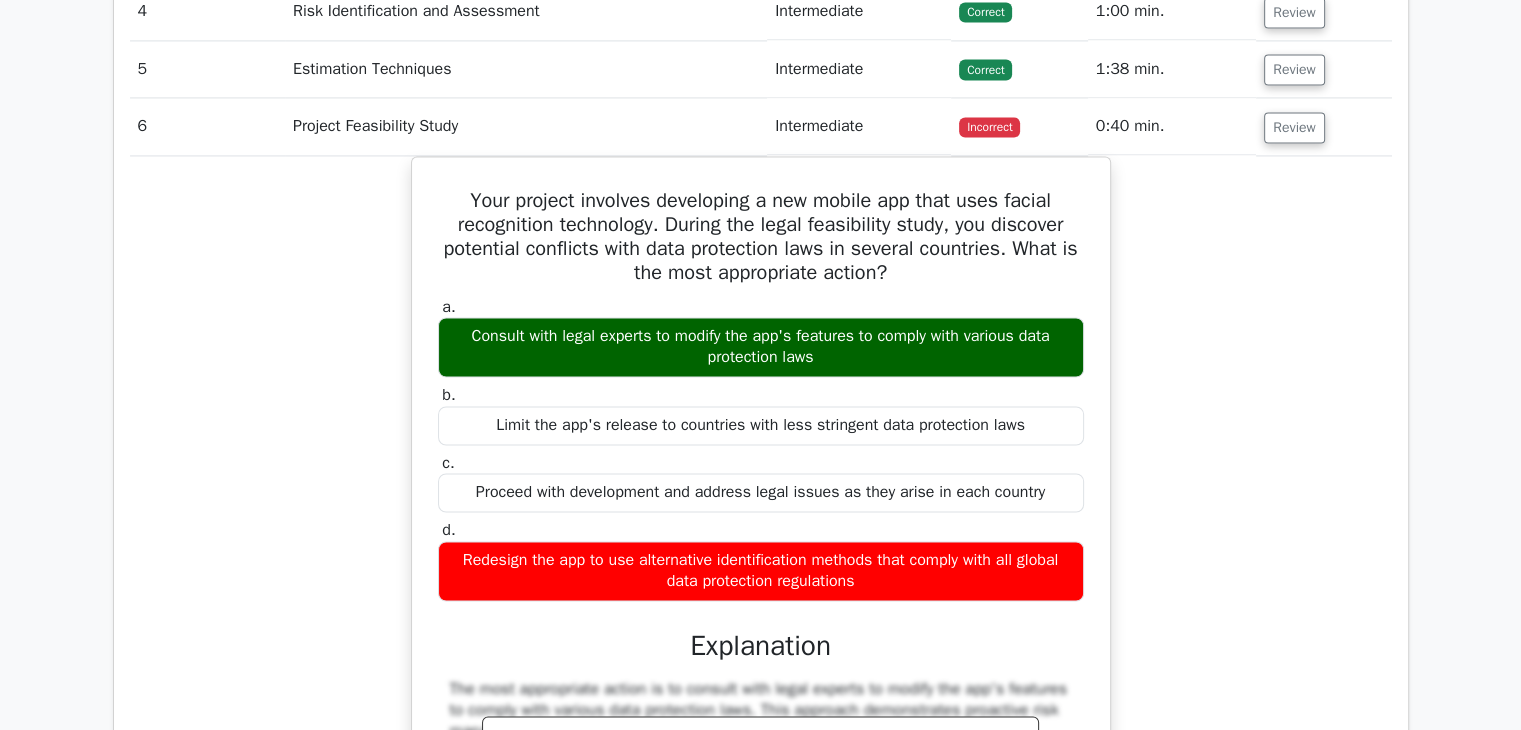 scroll, scrollTop: 3284, scrollLeft: 0, axis: vertical 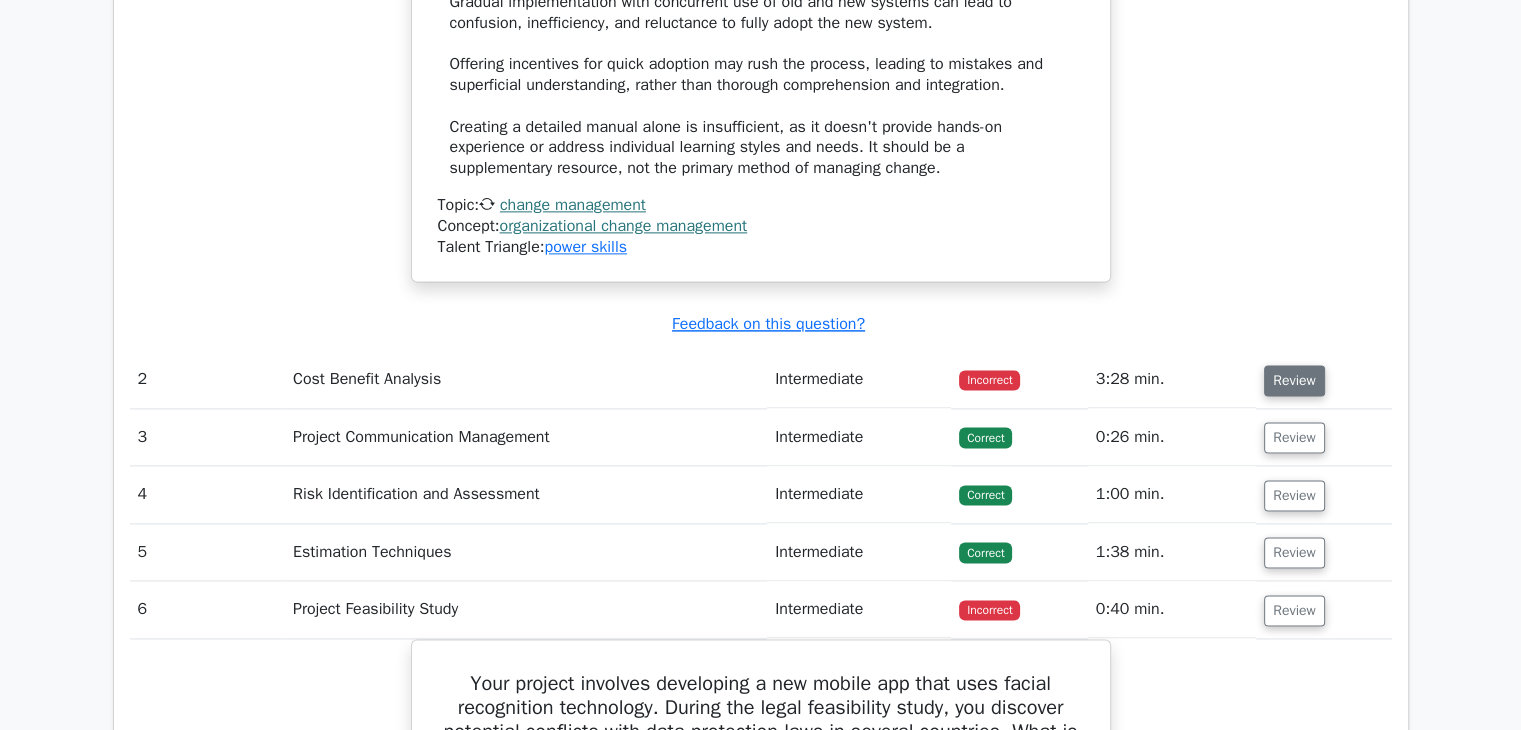 click on "Review" at bounding box center (1294, 380) 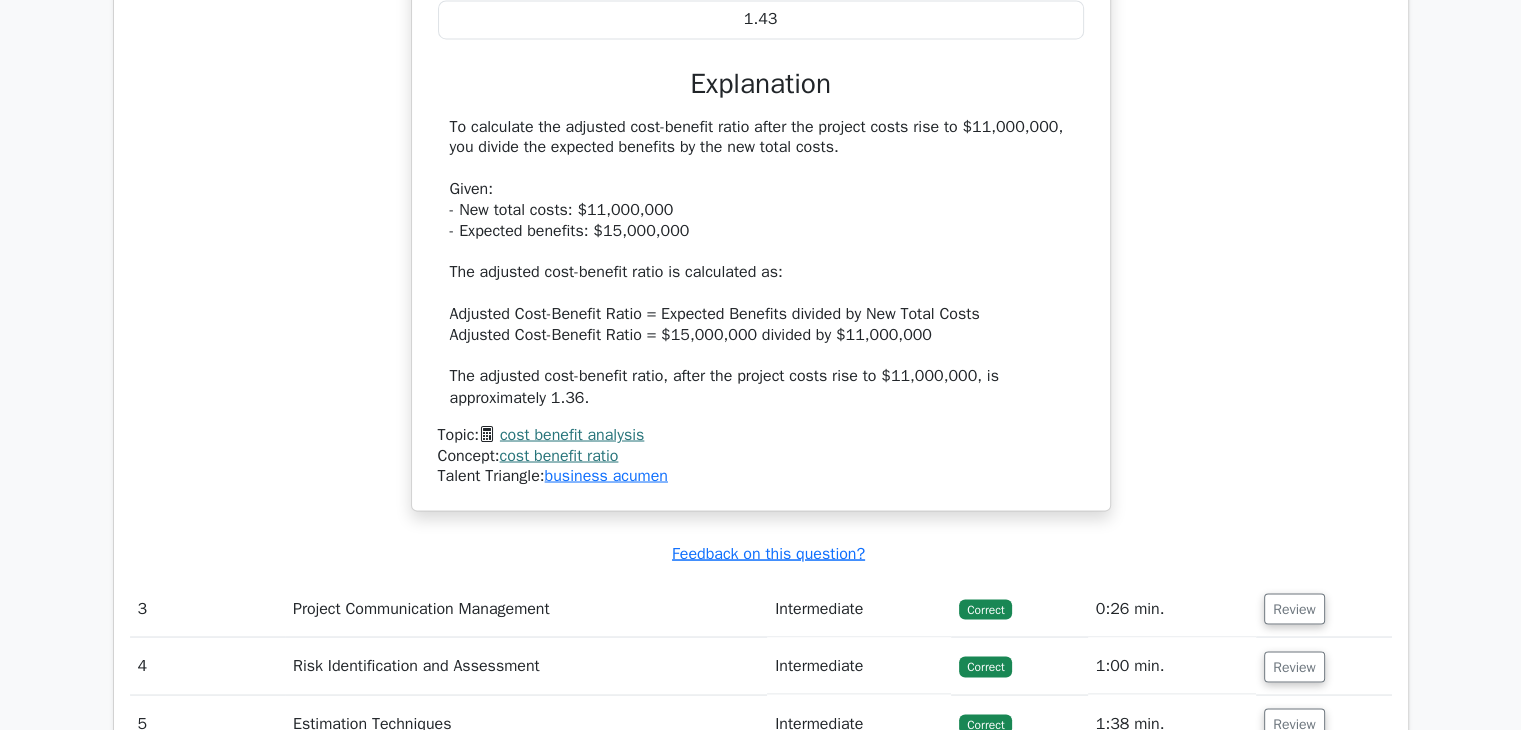 scroll, scrollTop: 3428, scrollLeft: 0, axis: vertical 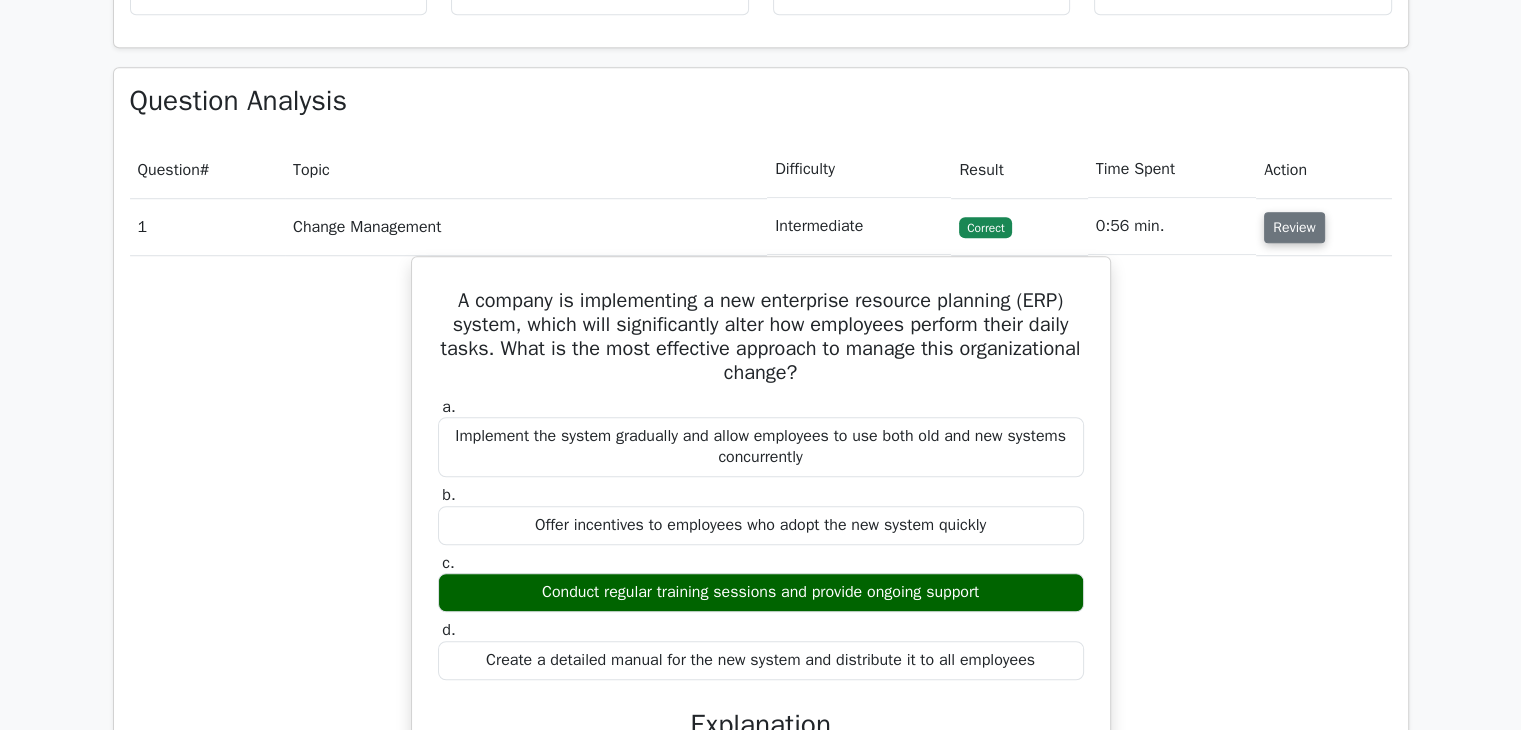 click on "Review" at bounding box center (1294, 227) 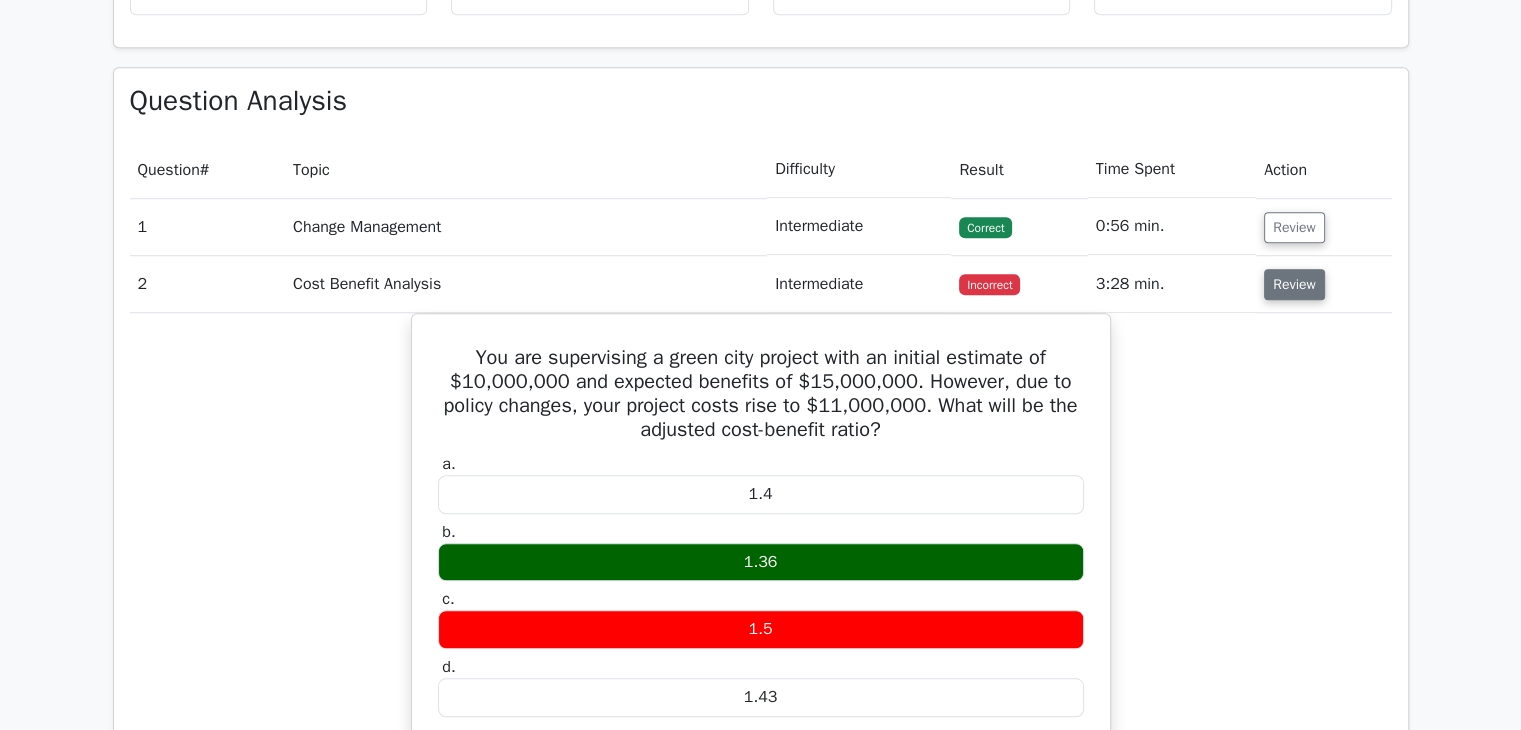 click on "Review" at bounding box center (1294, 284) 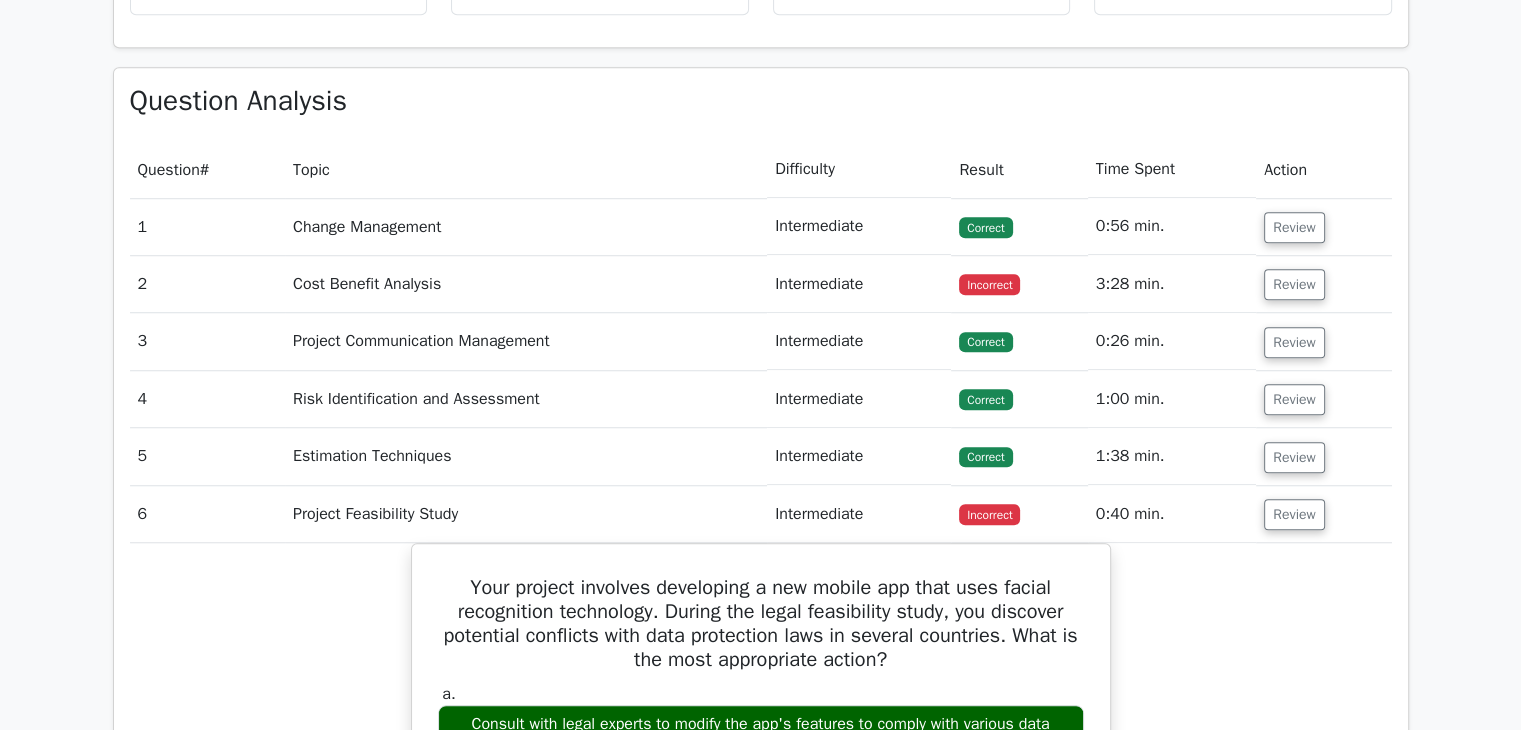 click on "Review" at bounding box center [1323, 341] 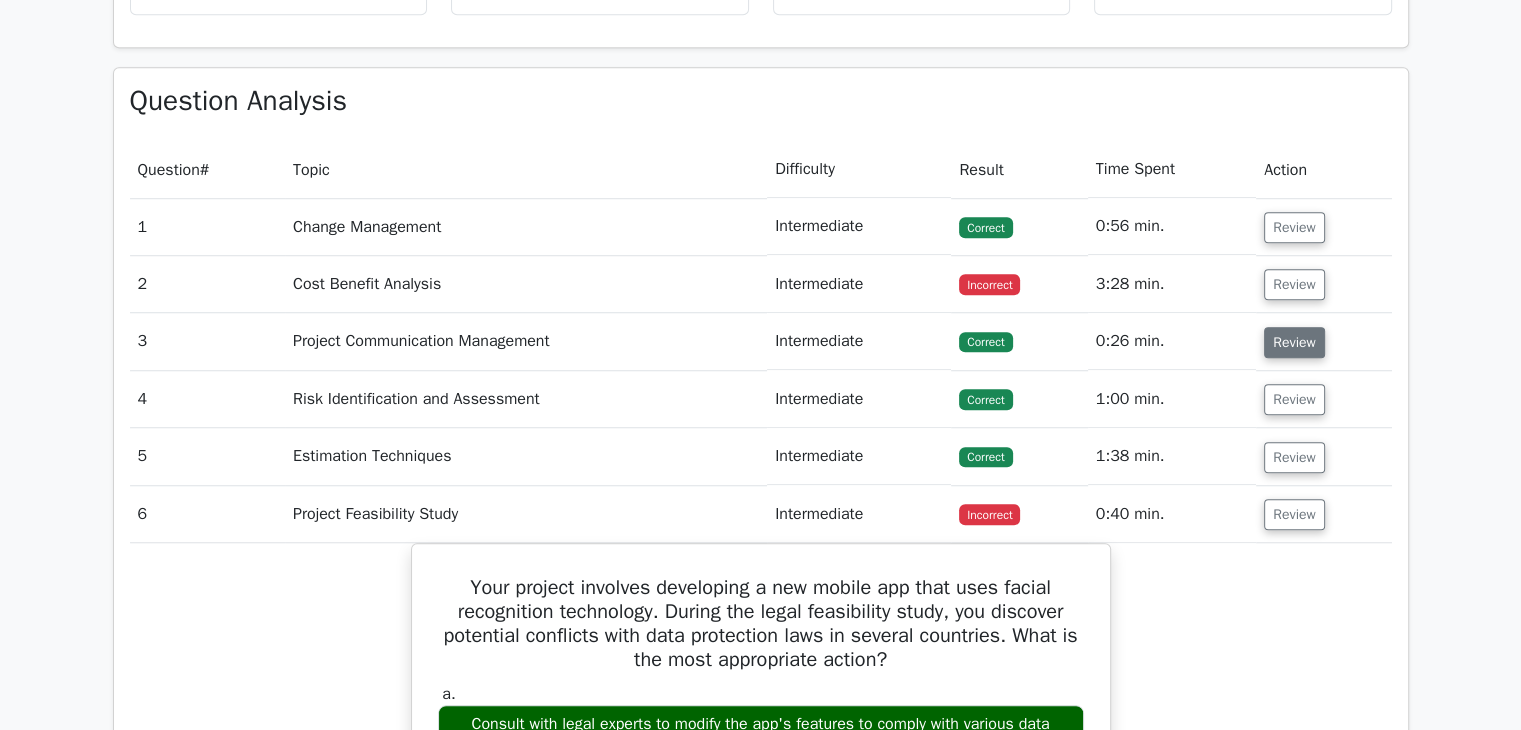 click on "Review" at bounding box center (1294, 342) 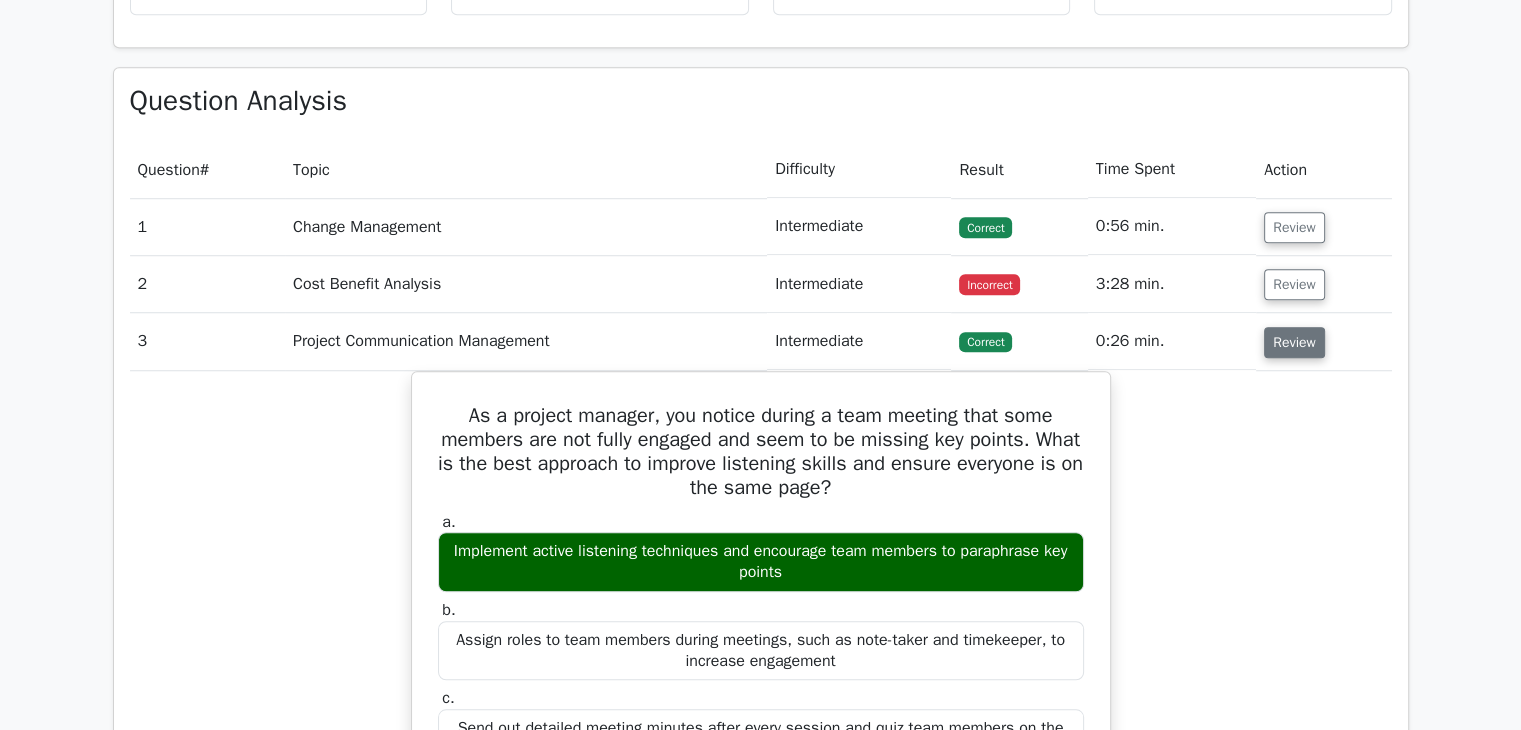 click on "Review" at bounding box center (1294, 342) 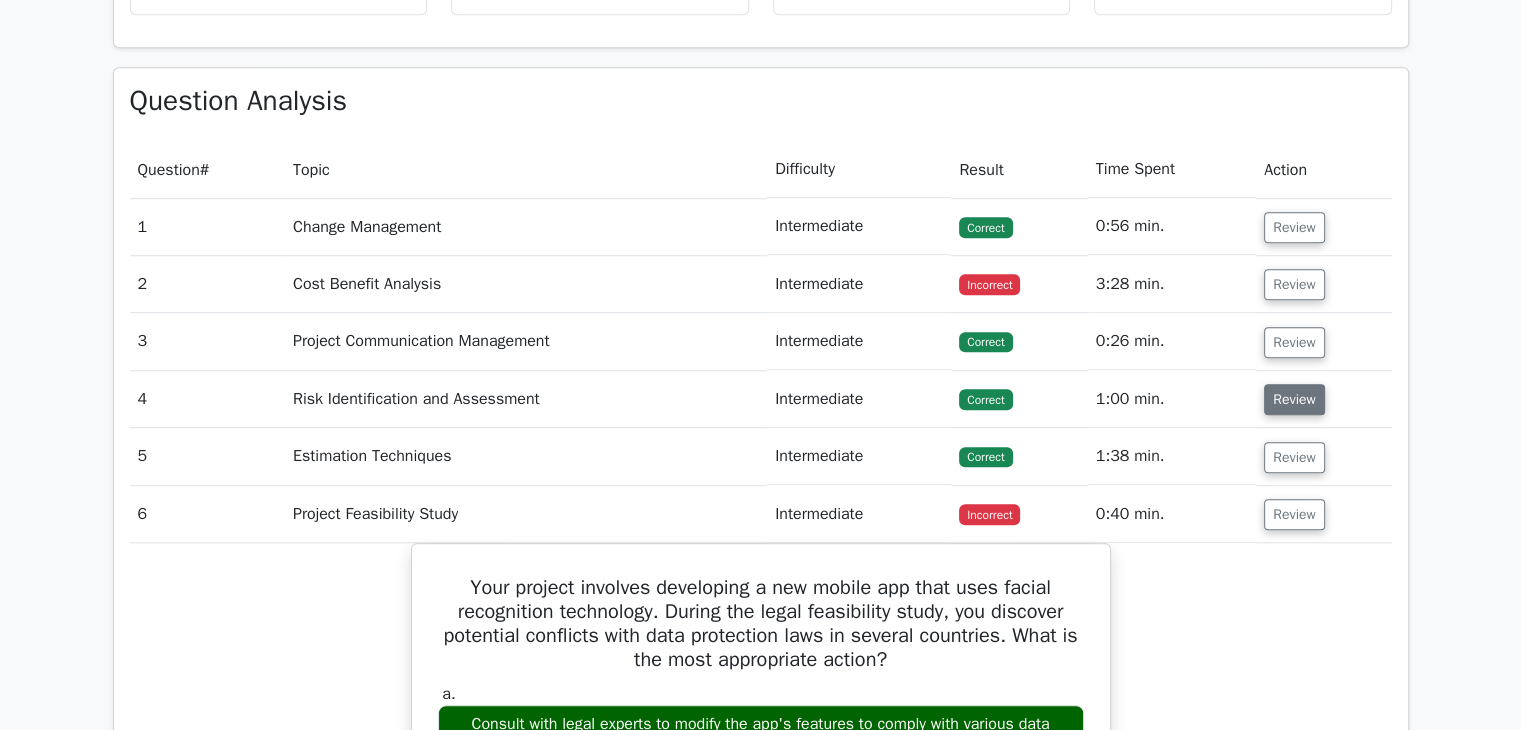click on "Review" at bounding box center [1294, 399] 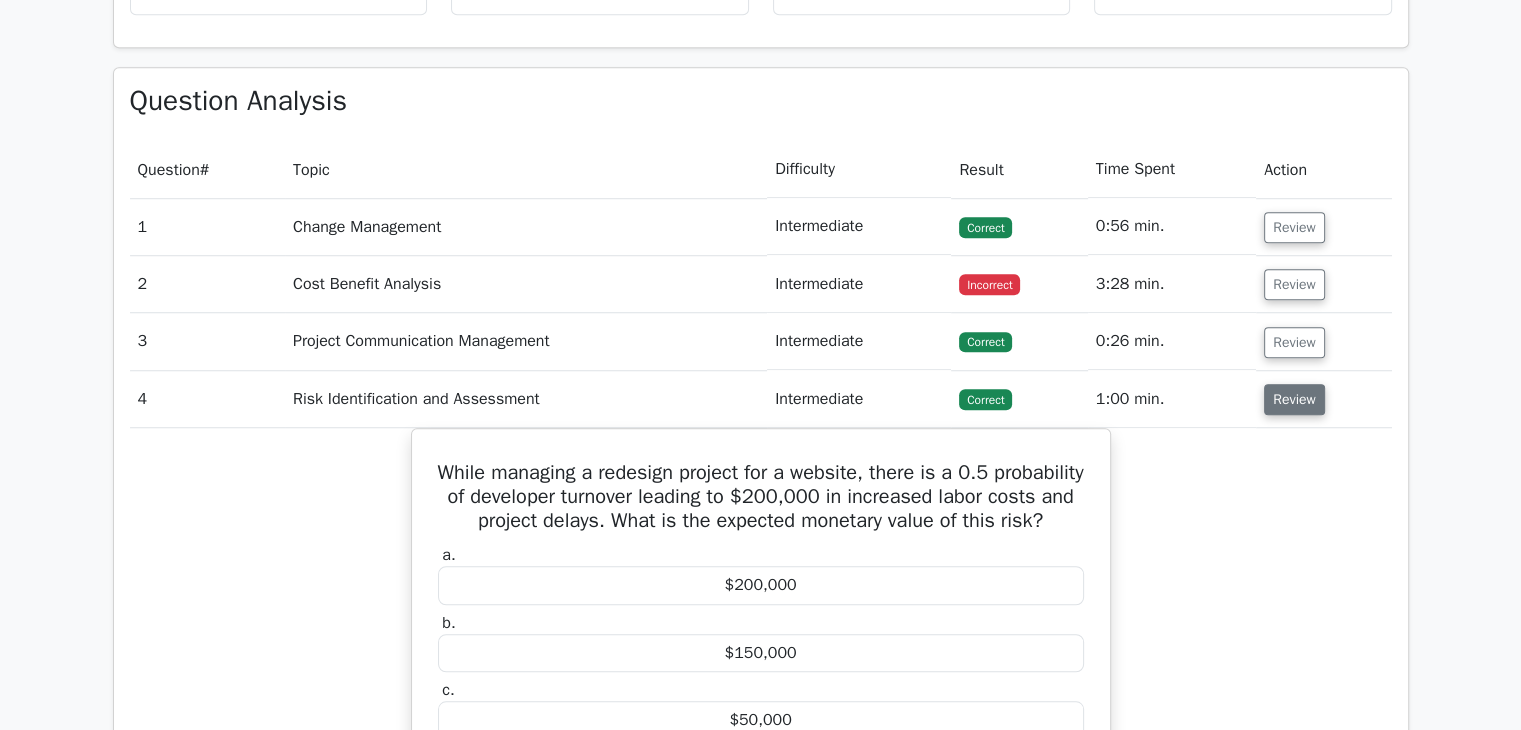 click on "Review" at bounding box center [1294, 399] 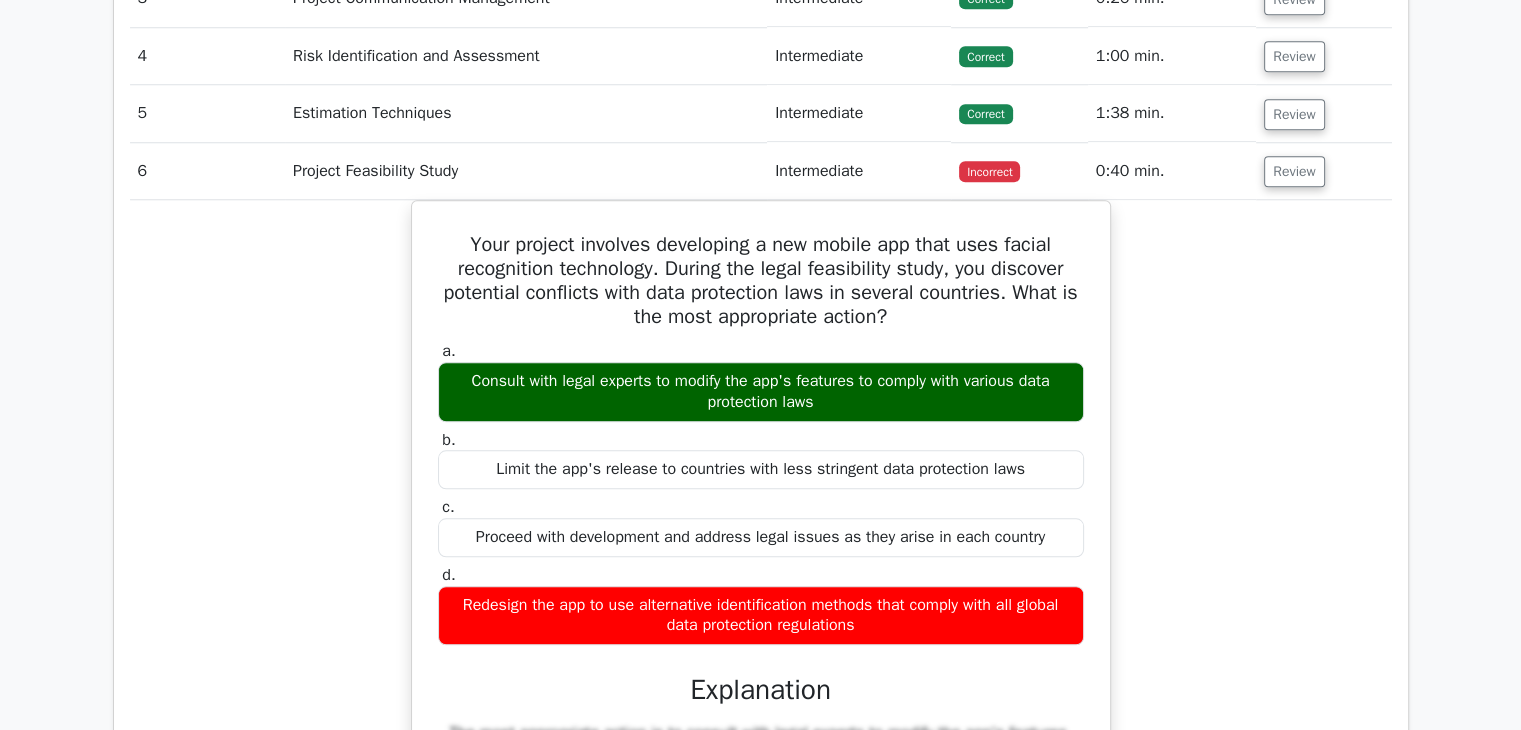 scroll, scrollTop: 1898, scrollLeft: 0, axis: vertical 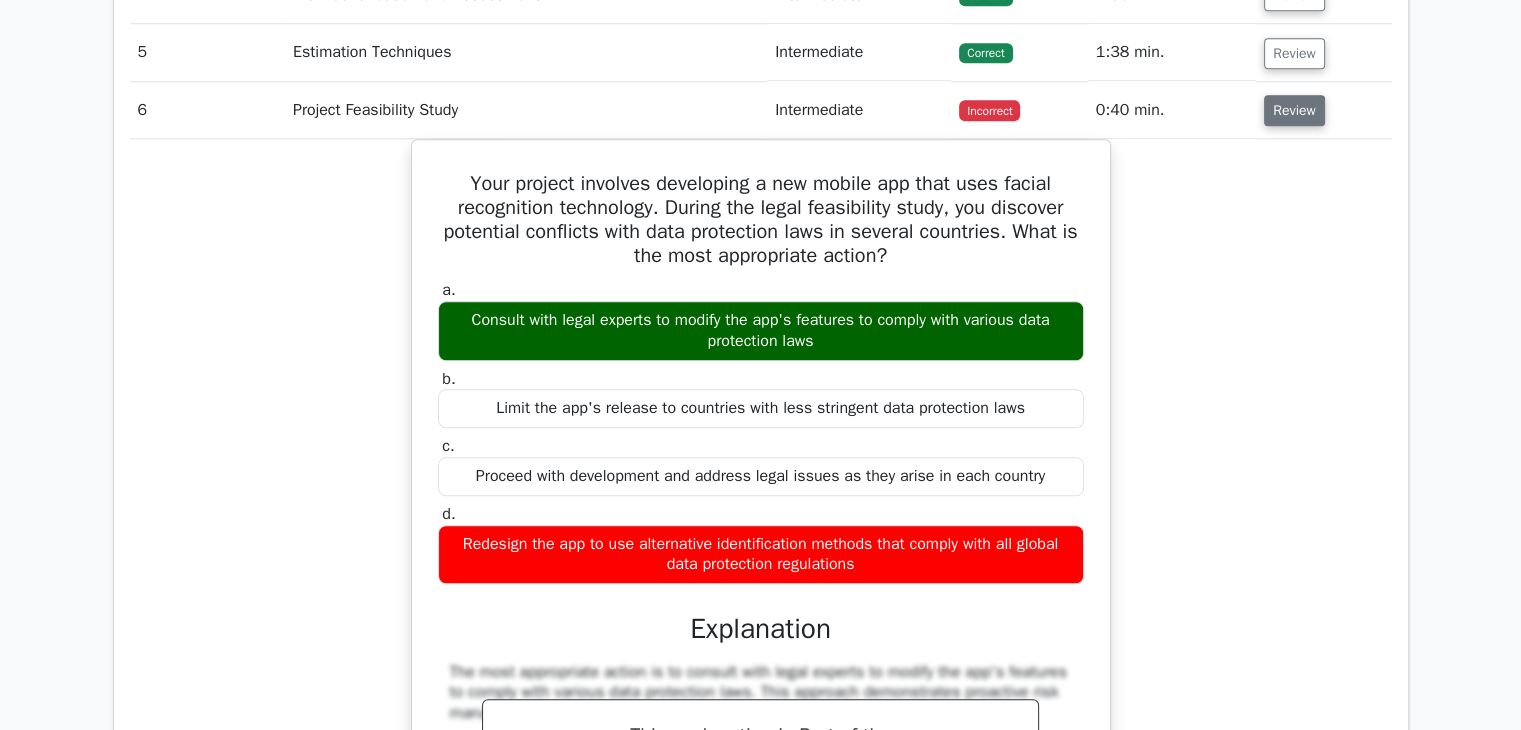 click on "Review" at bounding box center (1294, 110) 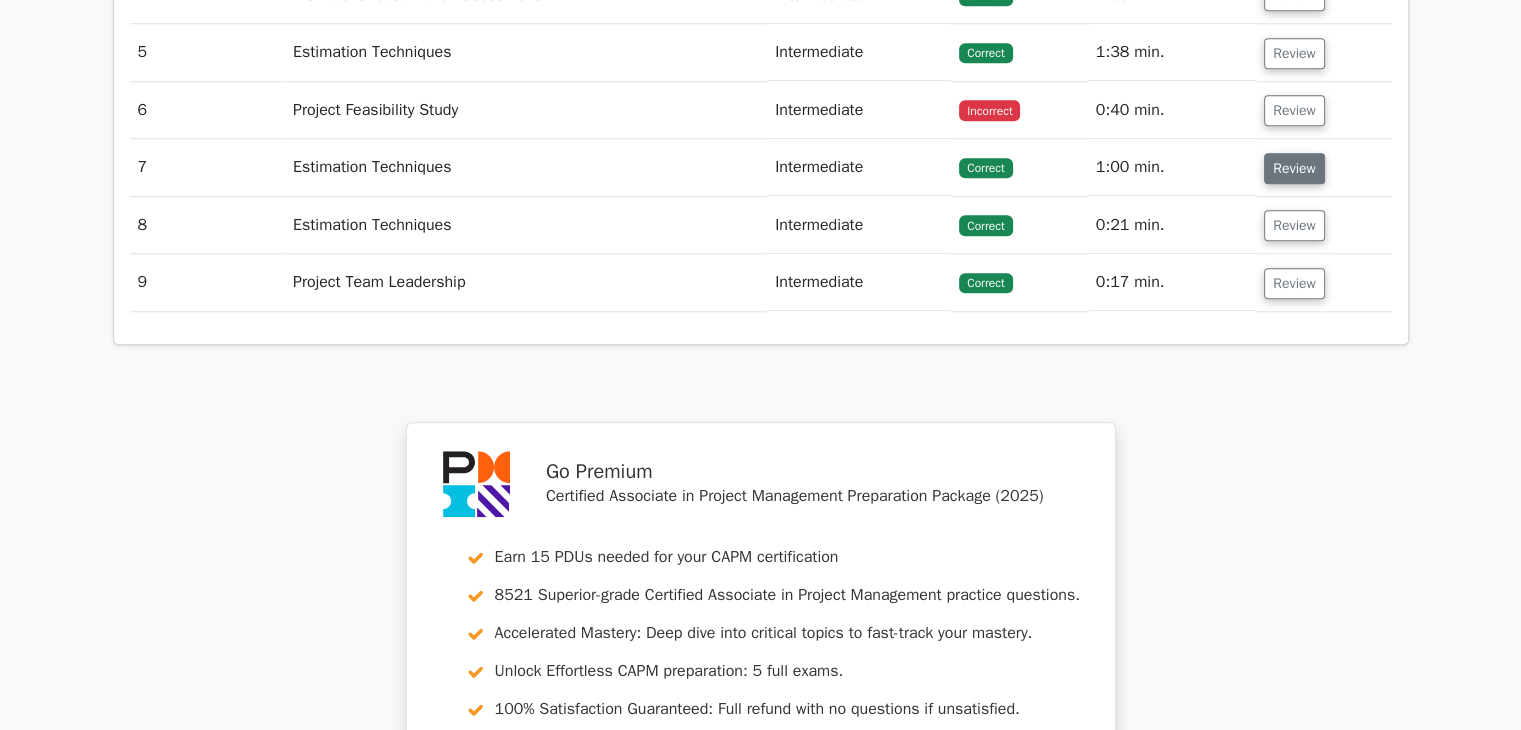 click on "Review" at bounding box center (1294, 168) 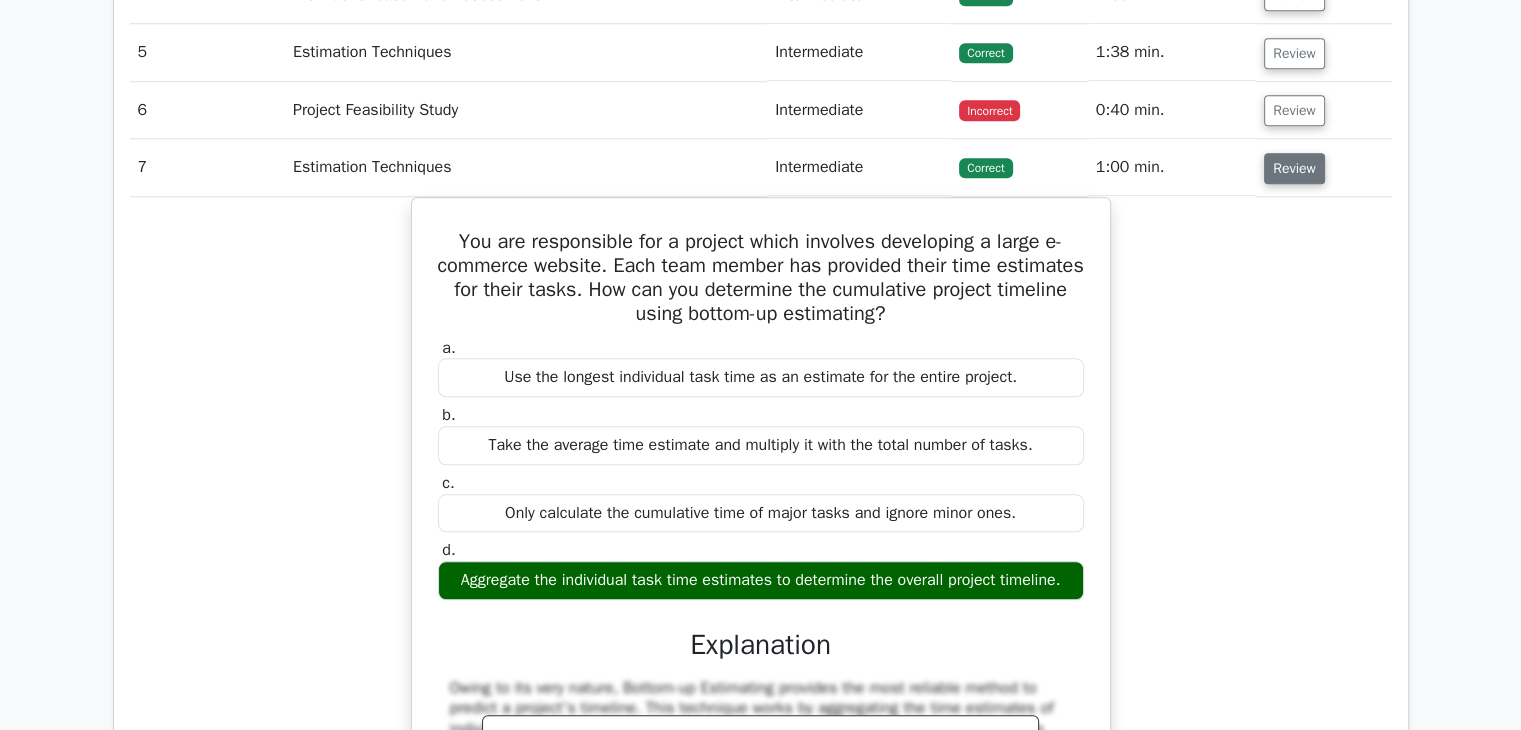 click on "Review" at bounding box center (1294, 168) 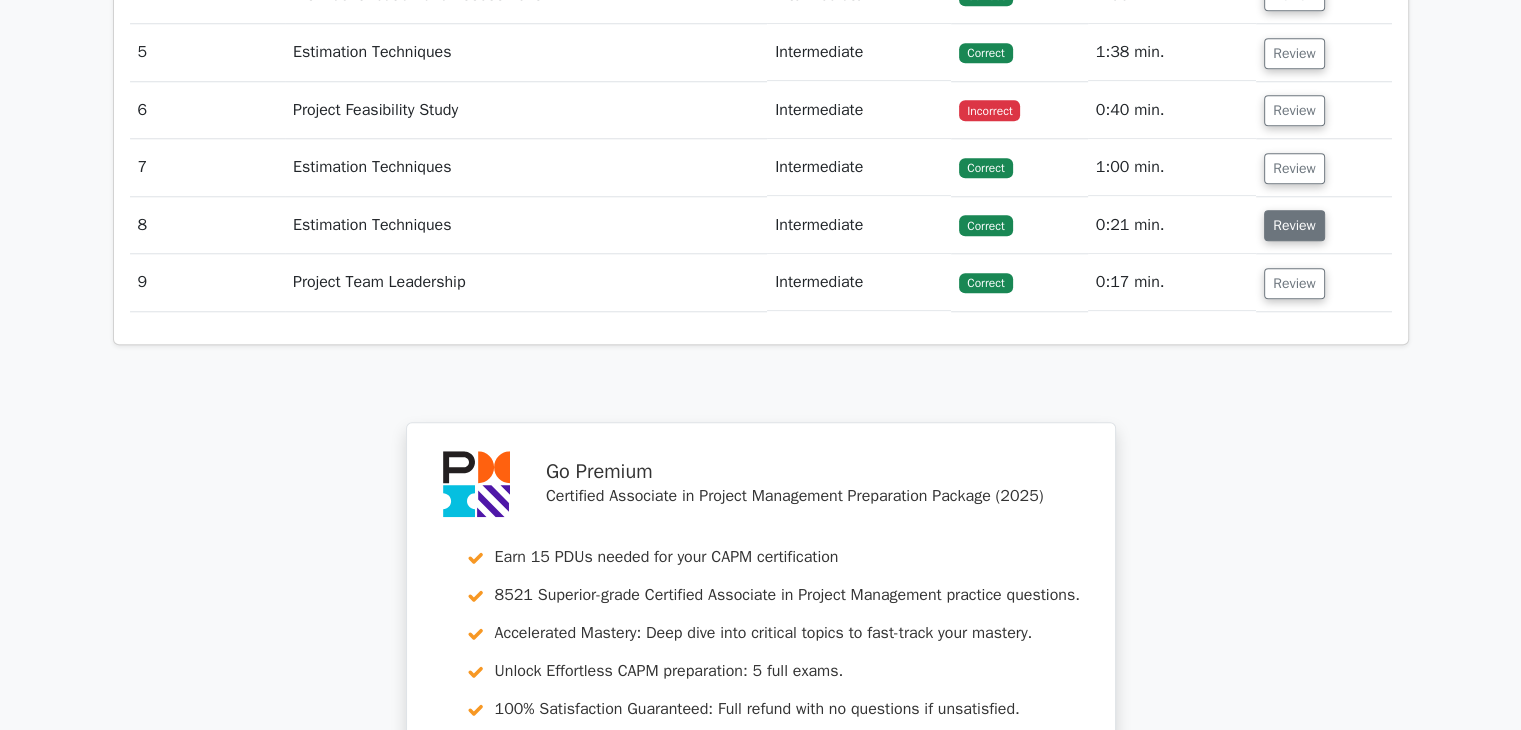 click on "Review" at bounding box center (1294, 225) 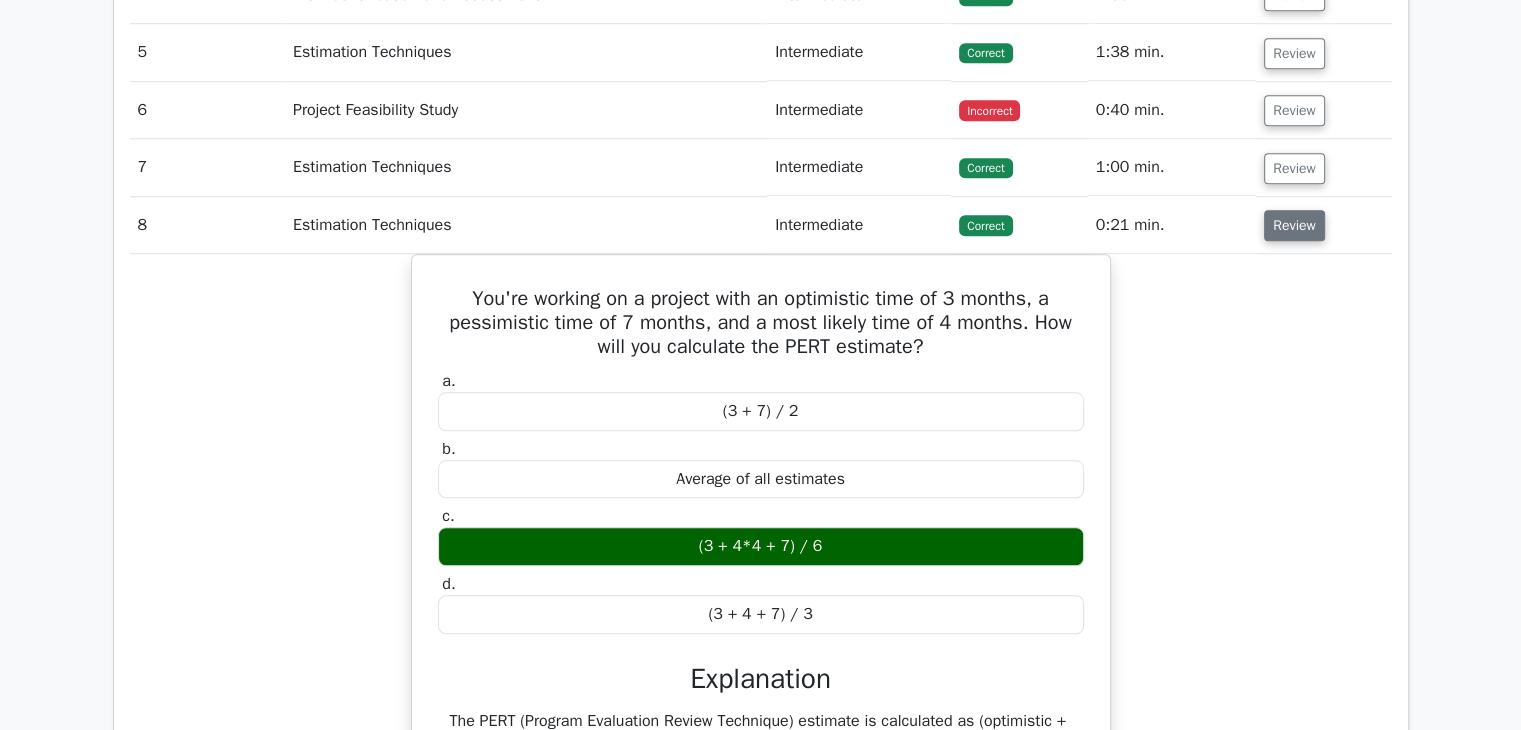 click on "Review" at bounding box center [1294, 225] 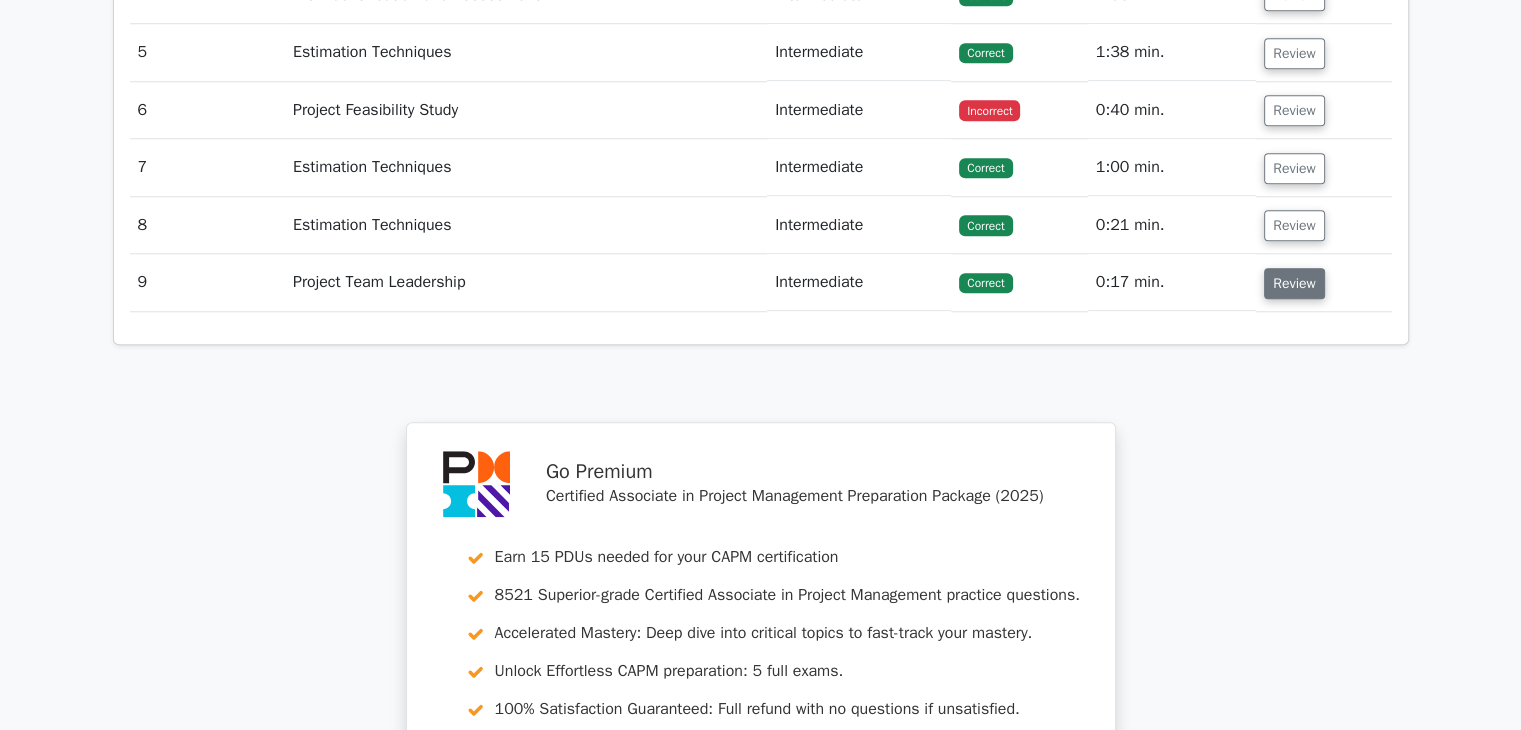 click on "Review" at bounding box center [1294, 283] 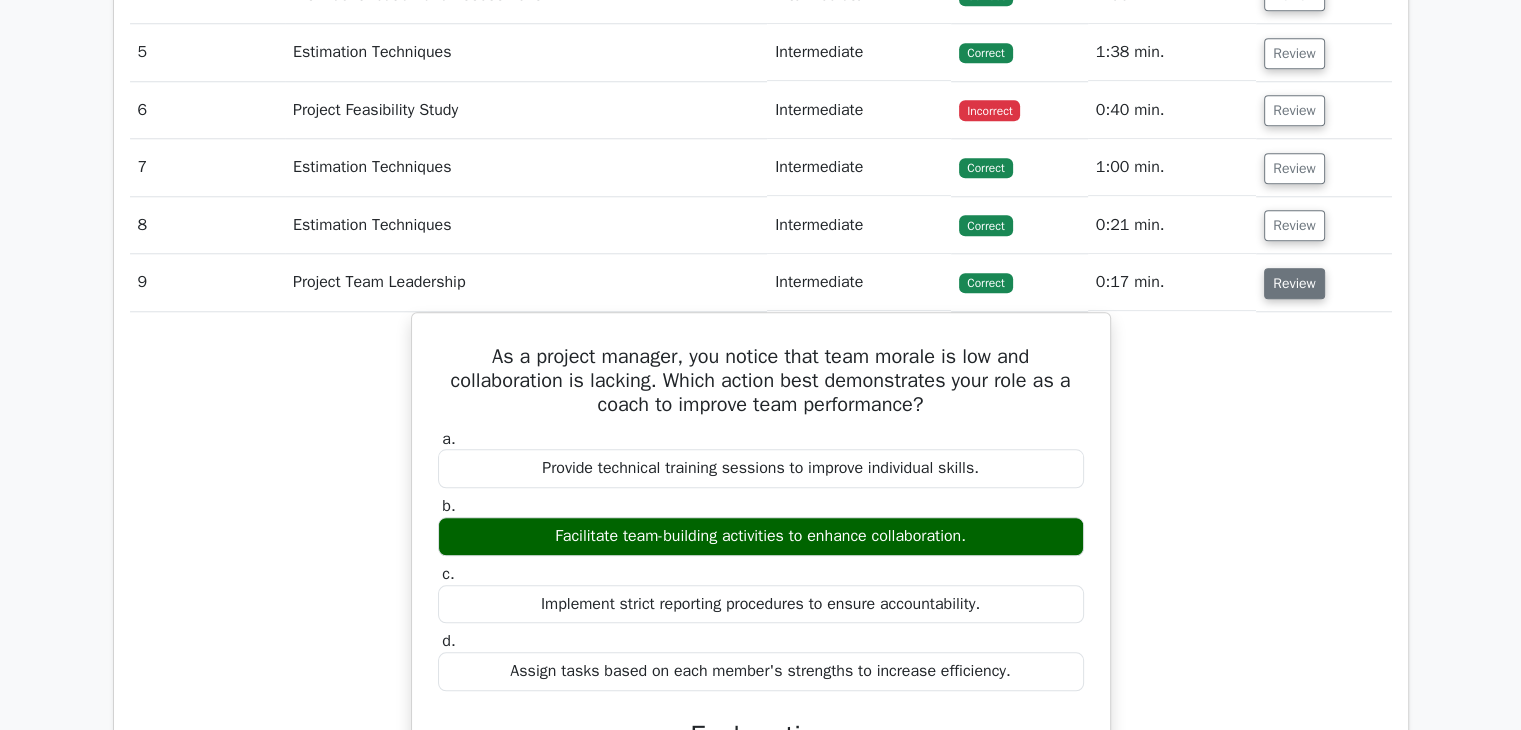 click on "Review" at bounding box center [1294, 283] 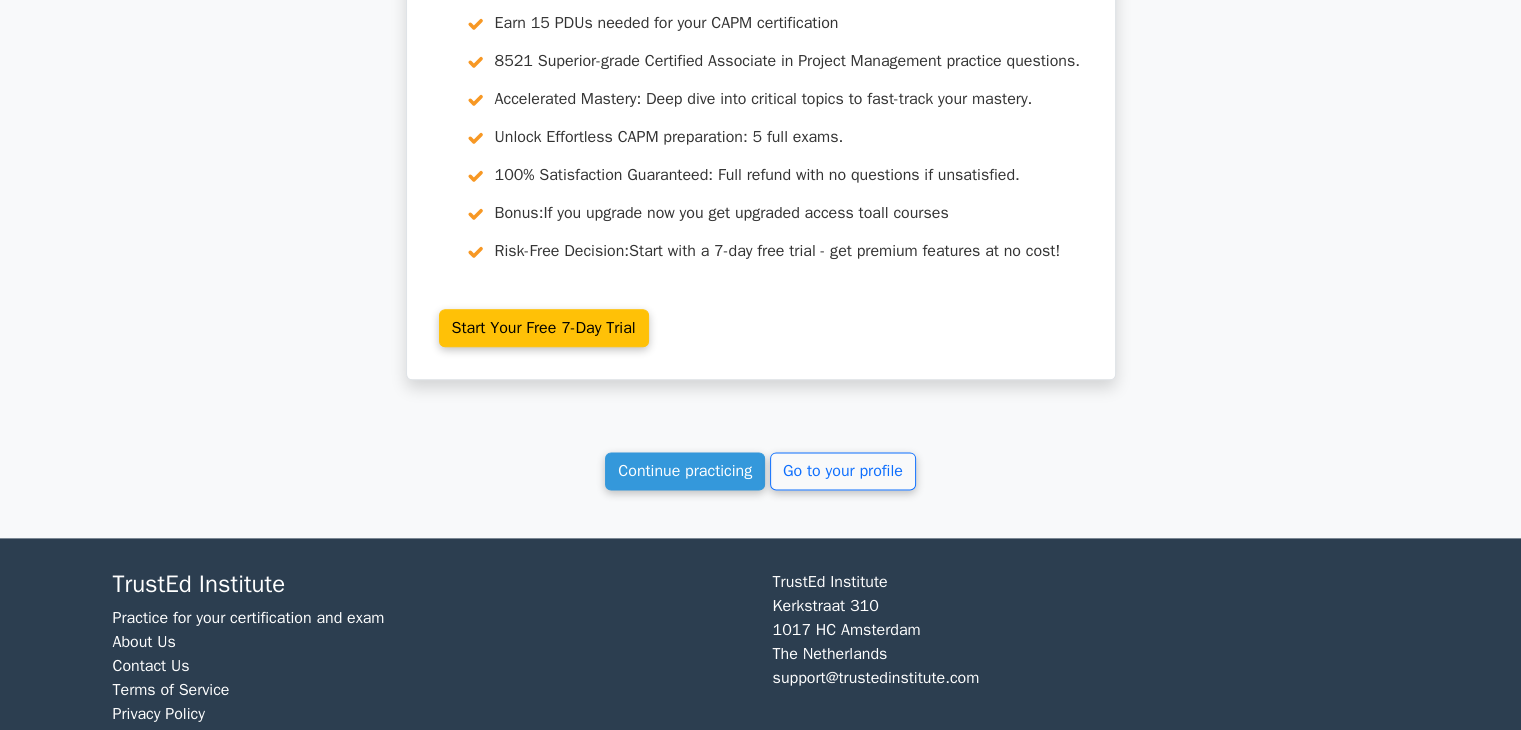 scroll, scrollTop: 2436, scrollLeft: 0, axis: vertical 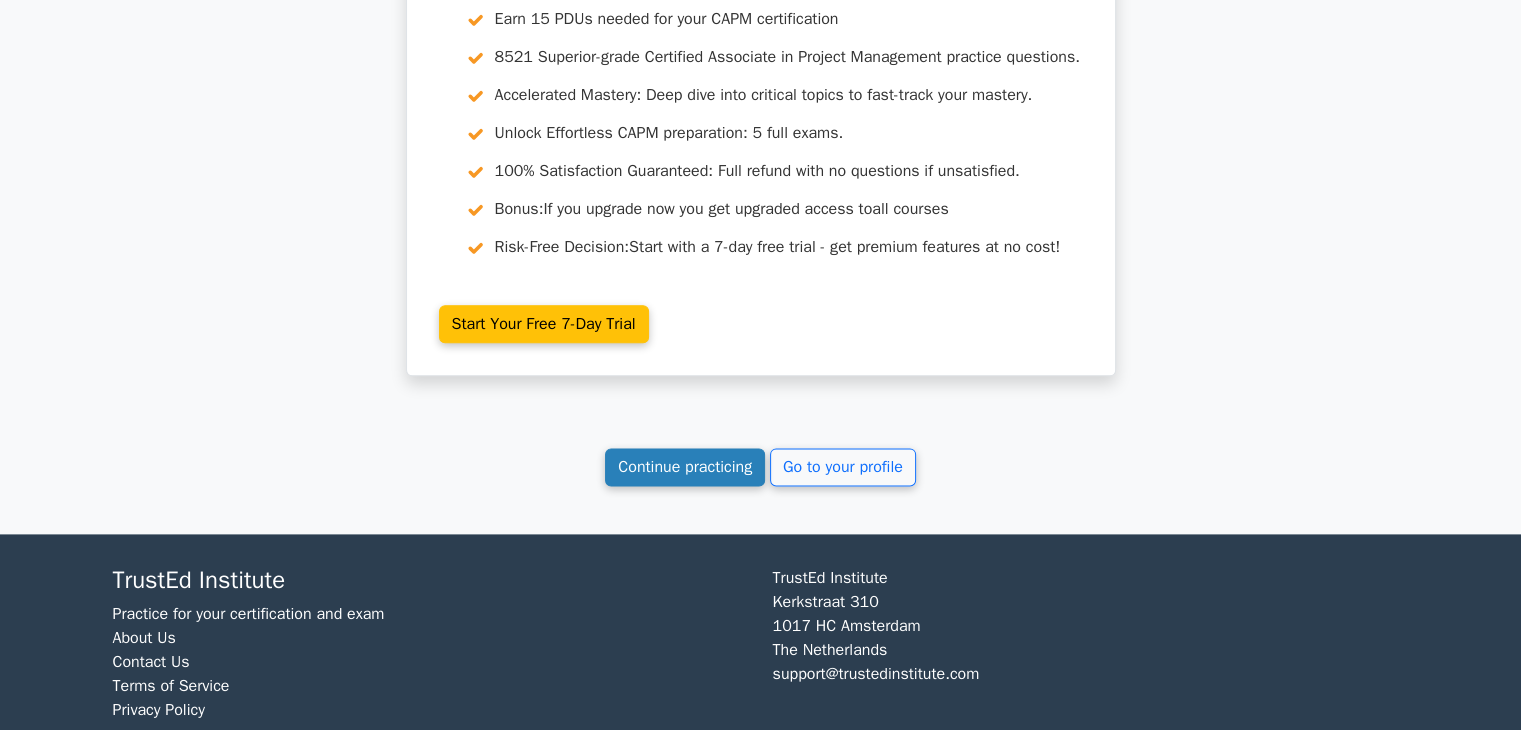 click on "Continue practicing" at bounding box center [685, 467] 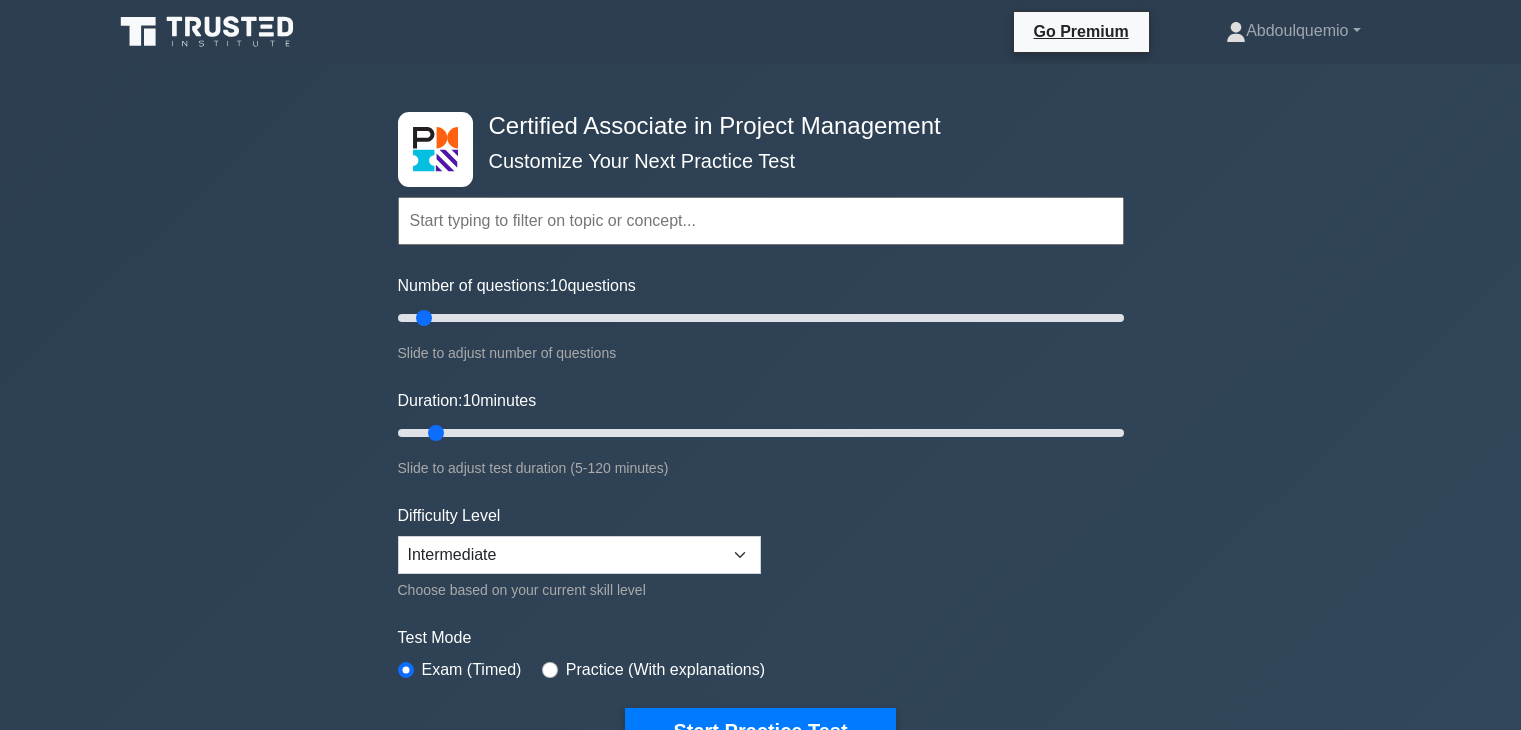 scroll, scrollTop: 0, scrollLeft: 0, axis: both 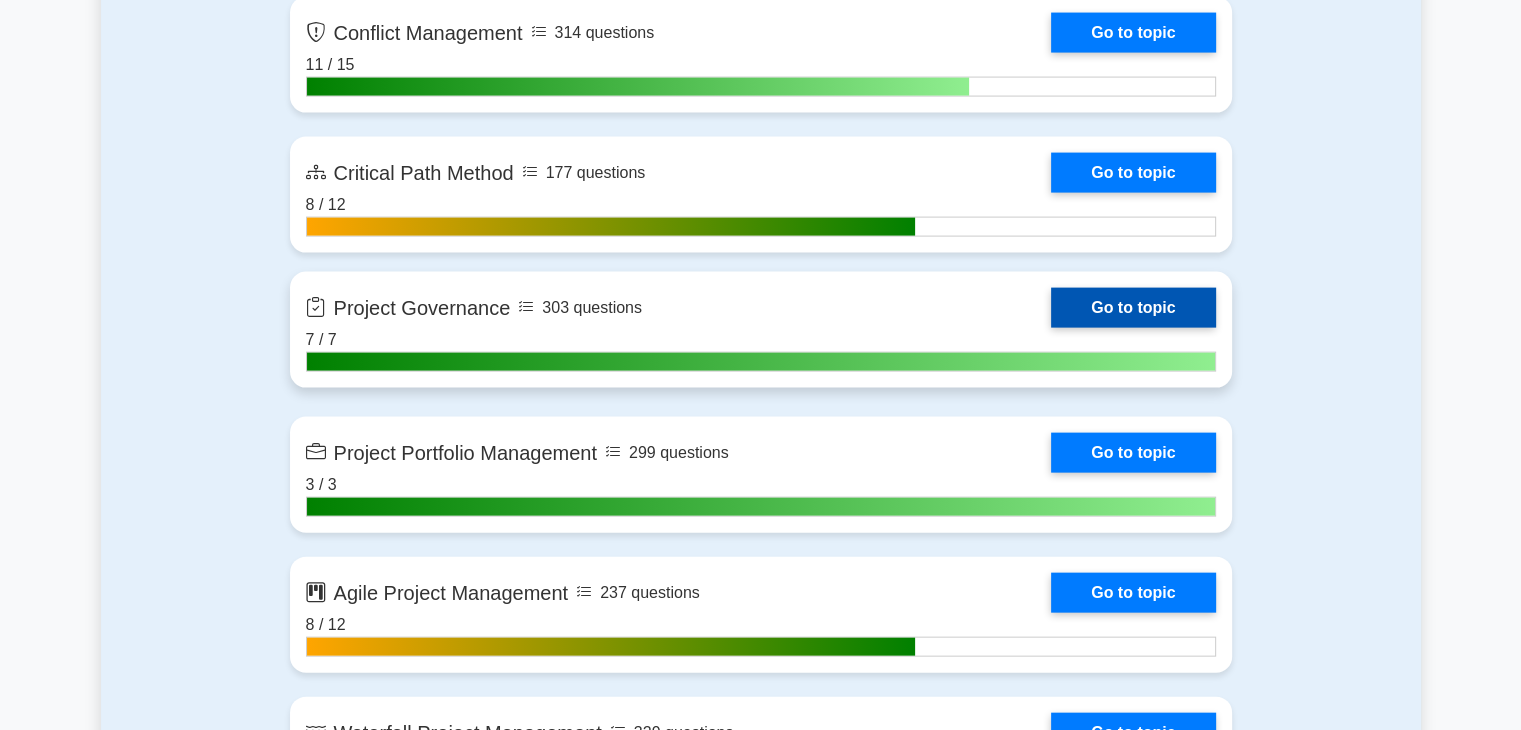 click on "Go to topic" at bounding box center [1133, 308] 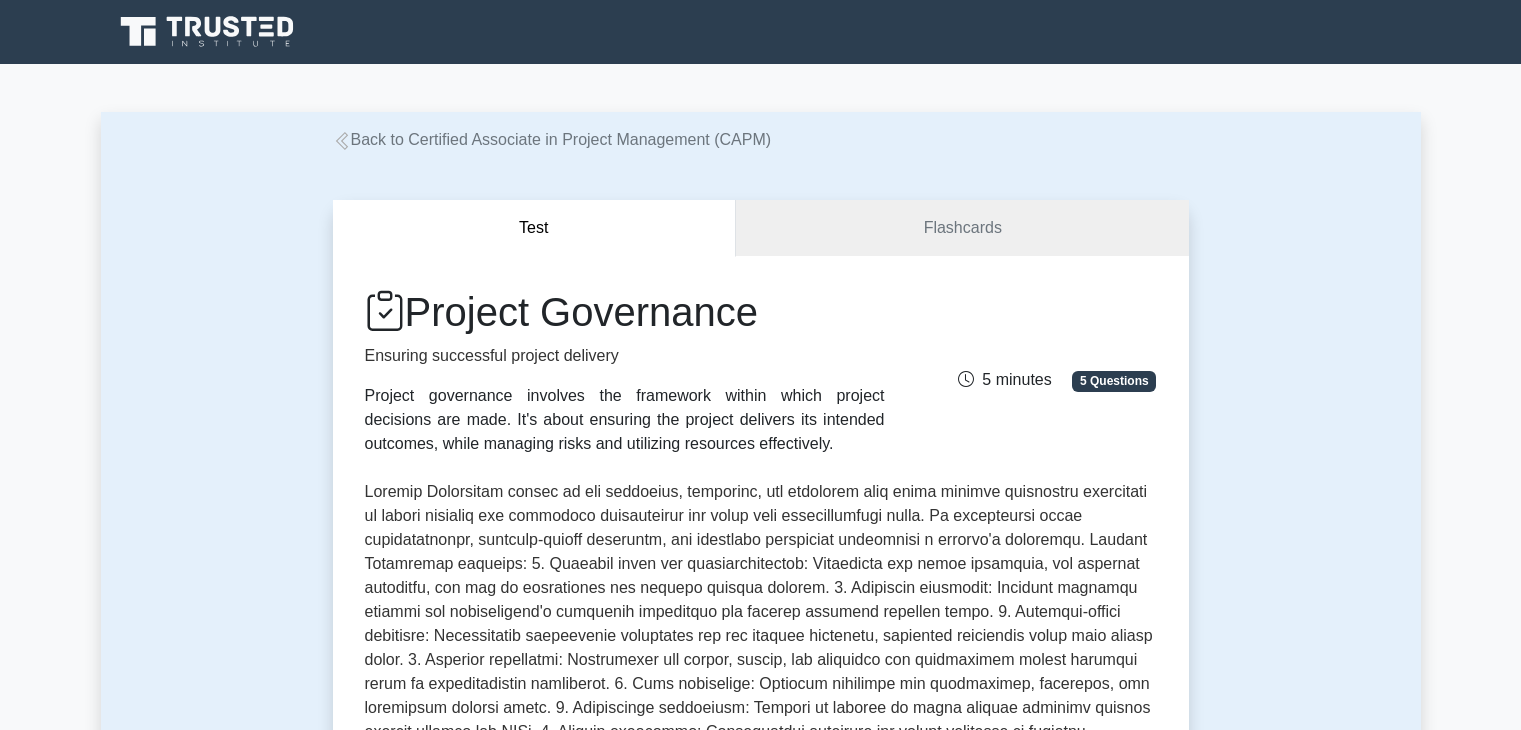 scroll, scrollTop: 0, scrollLeft: 0, axis: both 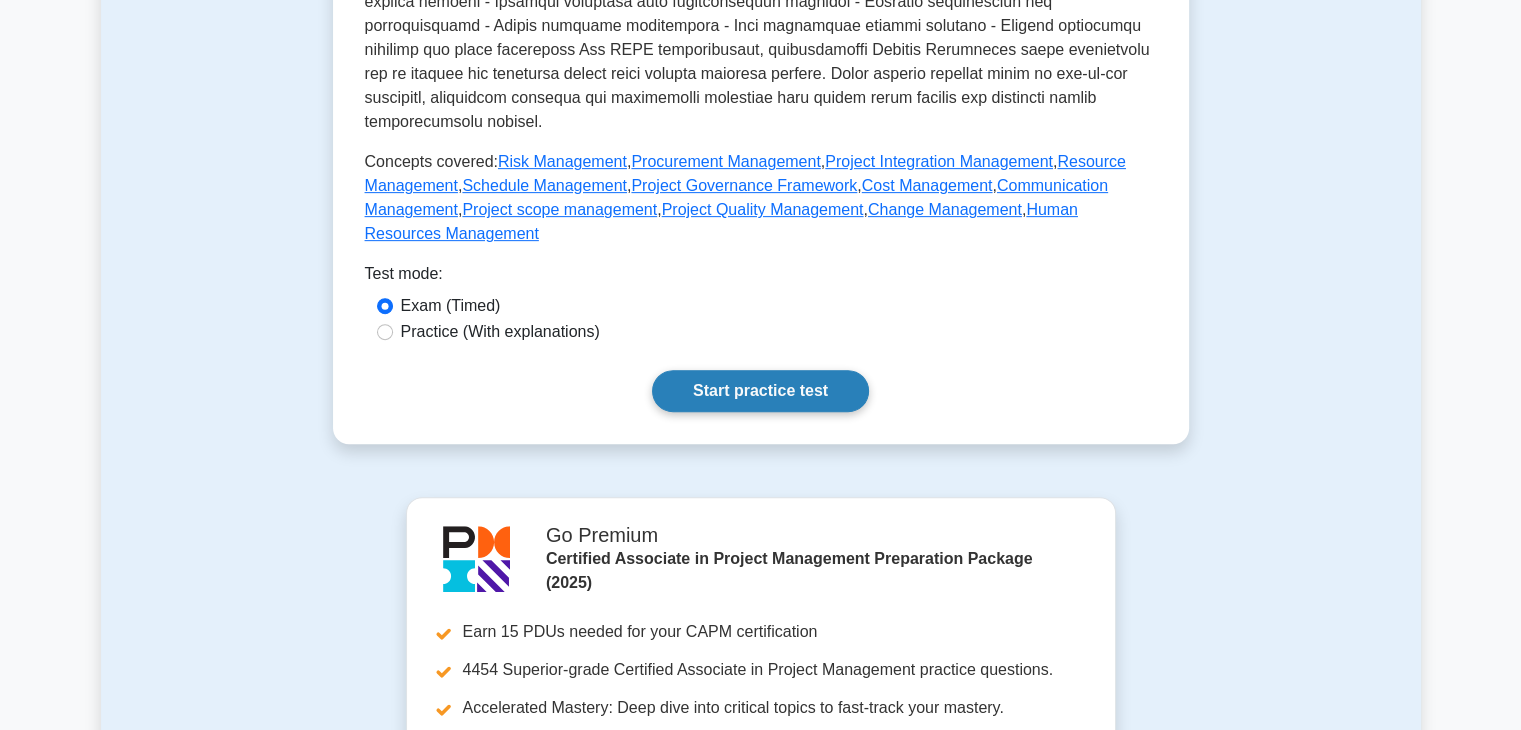 click on "Start practice test" at bounding box center (760, 391) 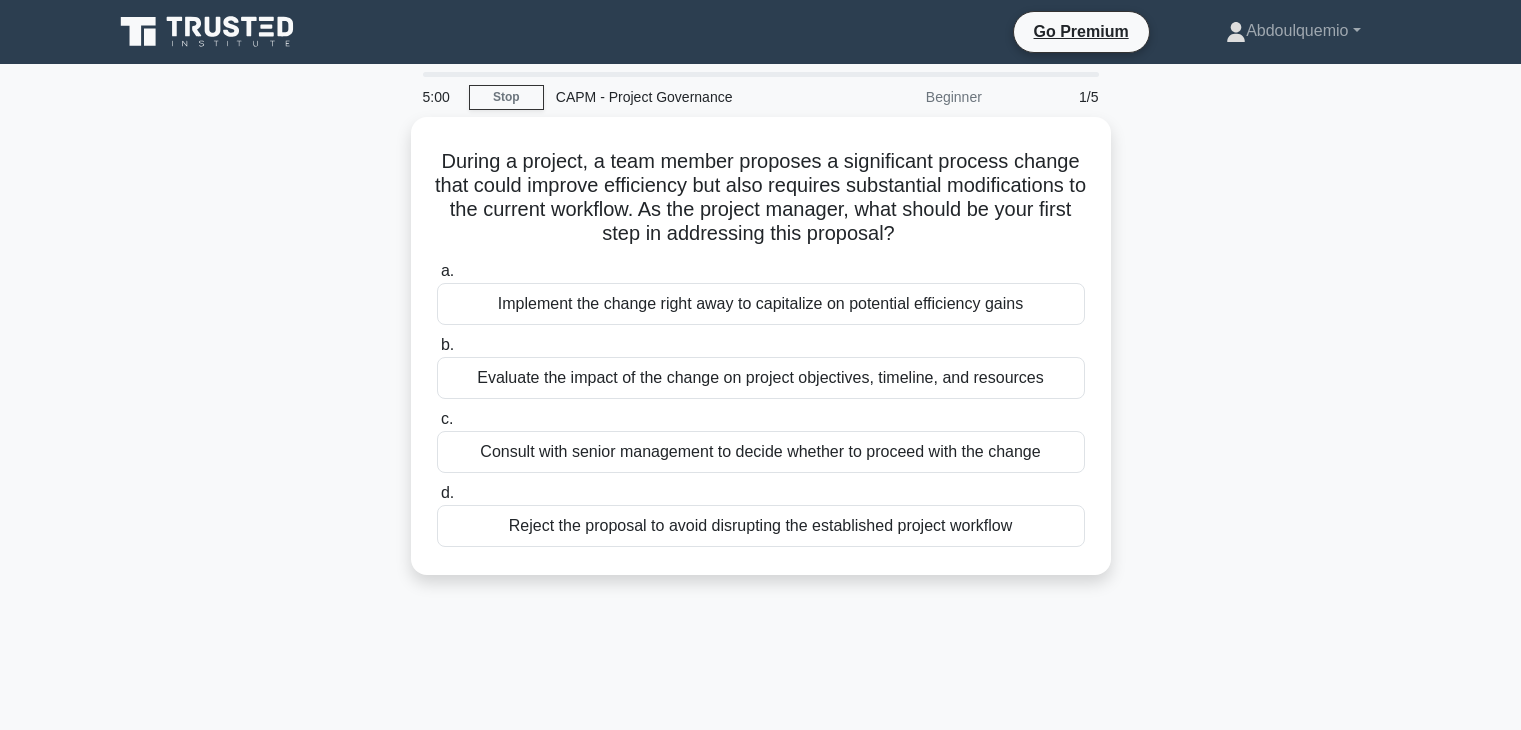 scroll, scrollTop: 0, scrollLeft: 0, axis: both 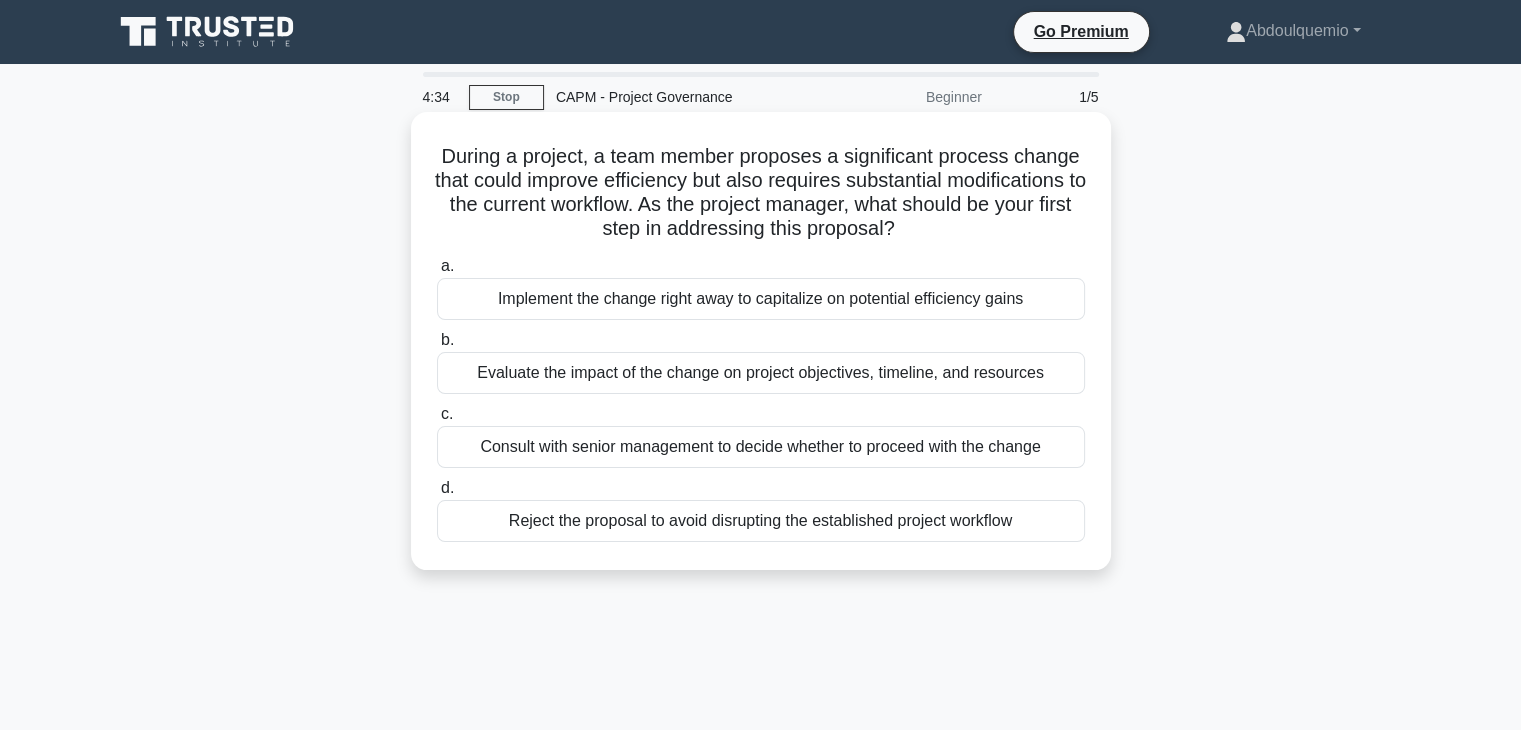 click on "Evaluate the impact of the change on project objectives, timeline, and resources" at bounding box center [761, 373] 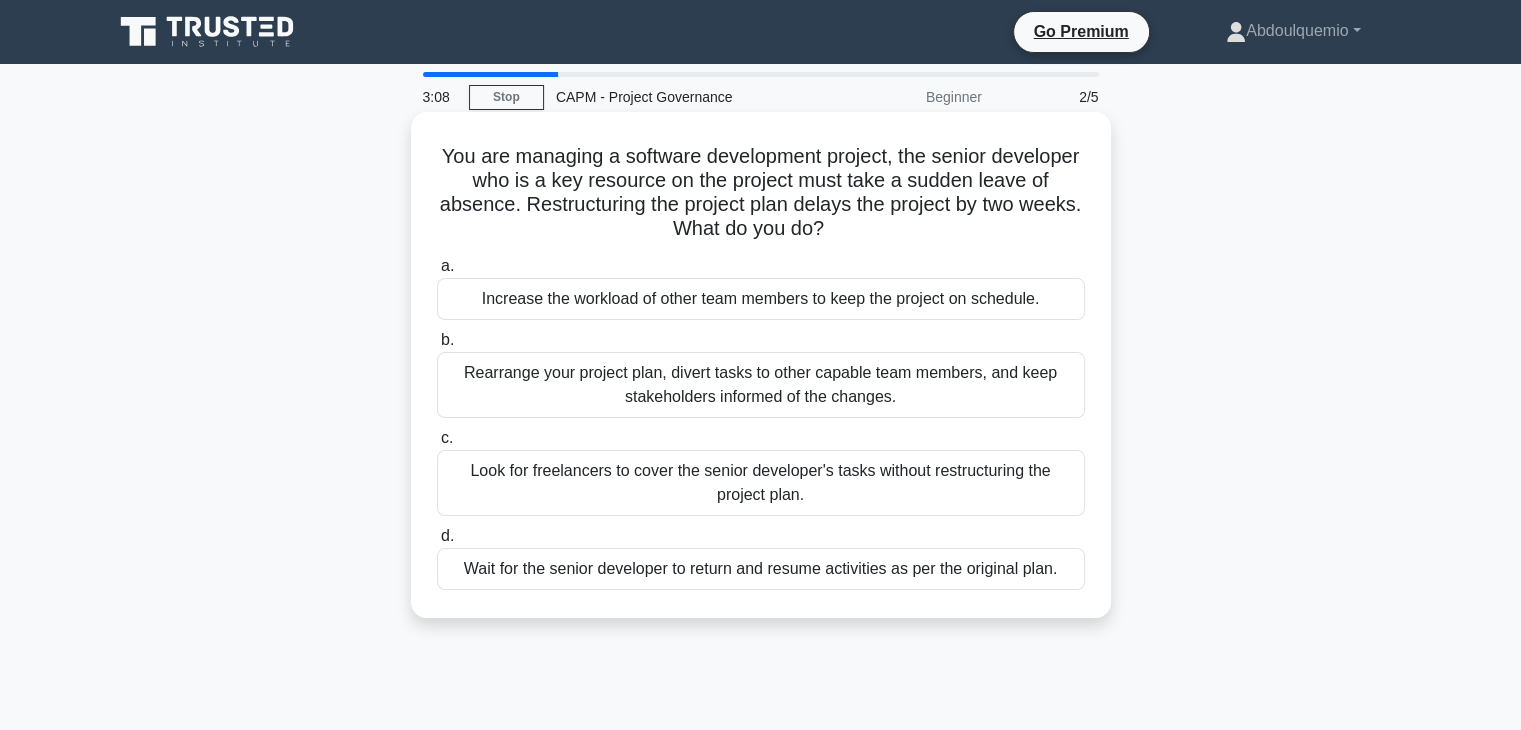 click on "Rearrange your project plan, divert tasks to other capable team members, and keep stakeholders informed of the changes." at bounding box center (761, 385) 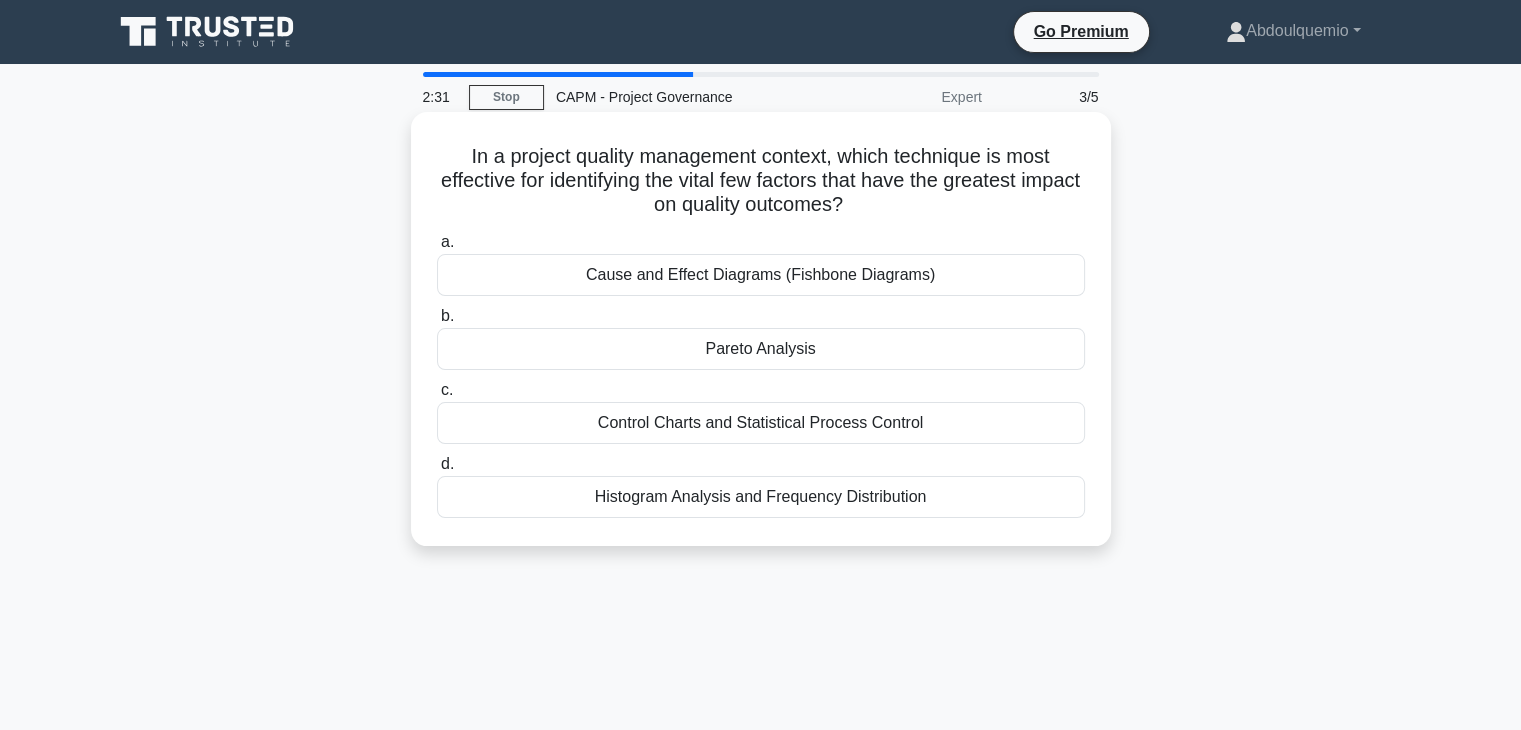 click on "Cause and Effect Diagrams (Fishbone Diagrams)" at bounding box center (761, 275) 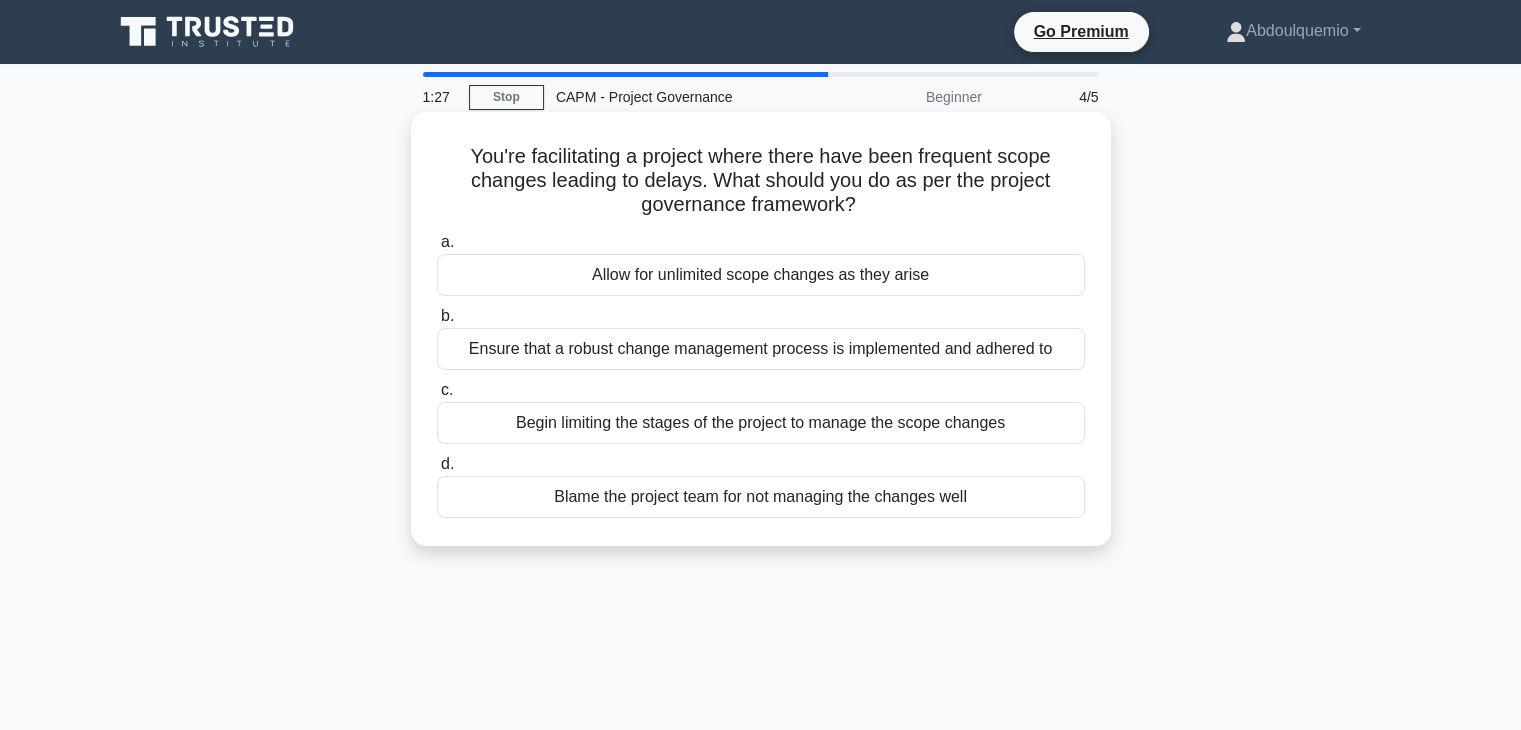 click on "Ensure that a robust change management process is implemented and adhered to" at bounding box center [761, 349] 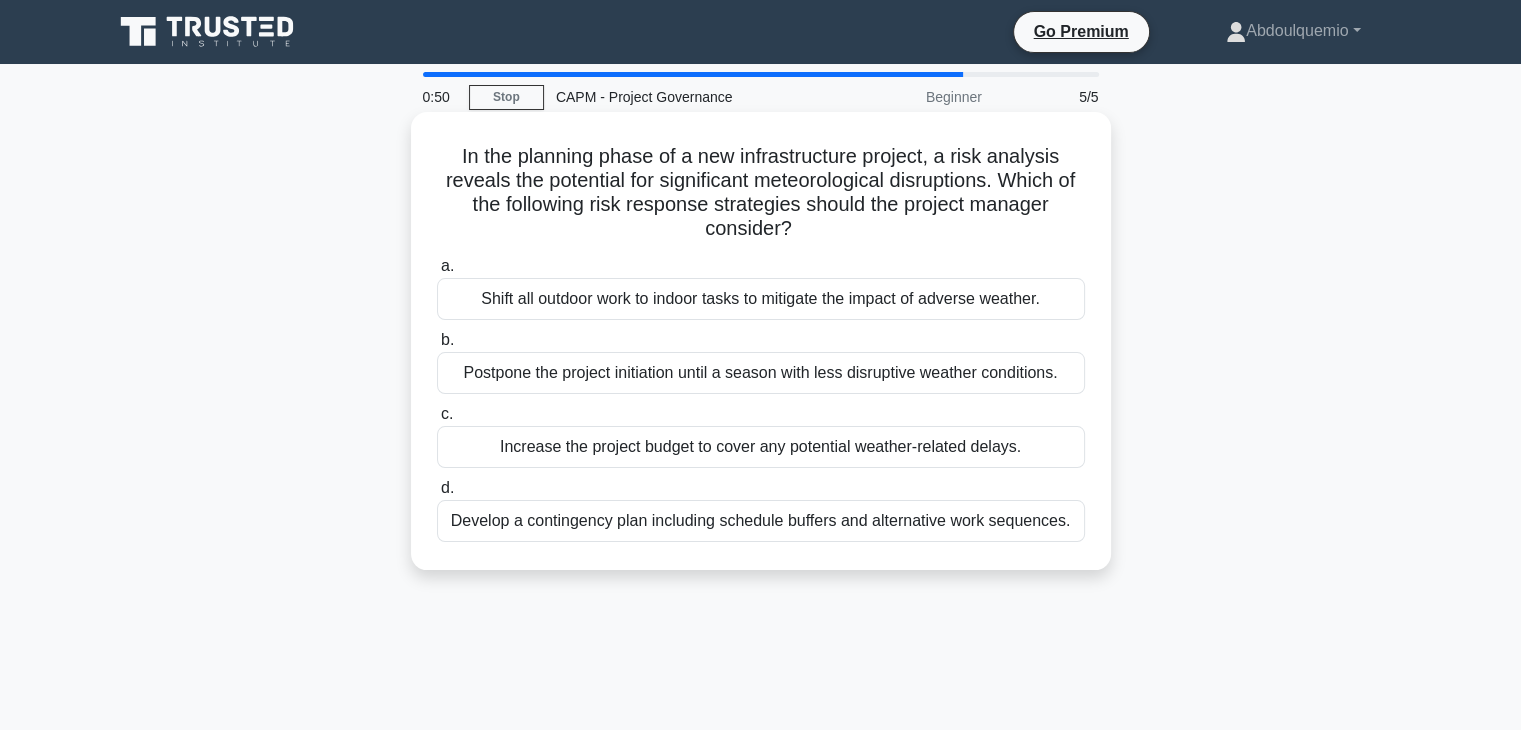 click on "Shift all outdoor work to indoor tasks to mitigate the impact of adverse weather." at bounding box center [761, 299] 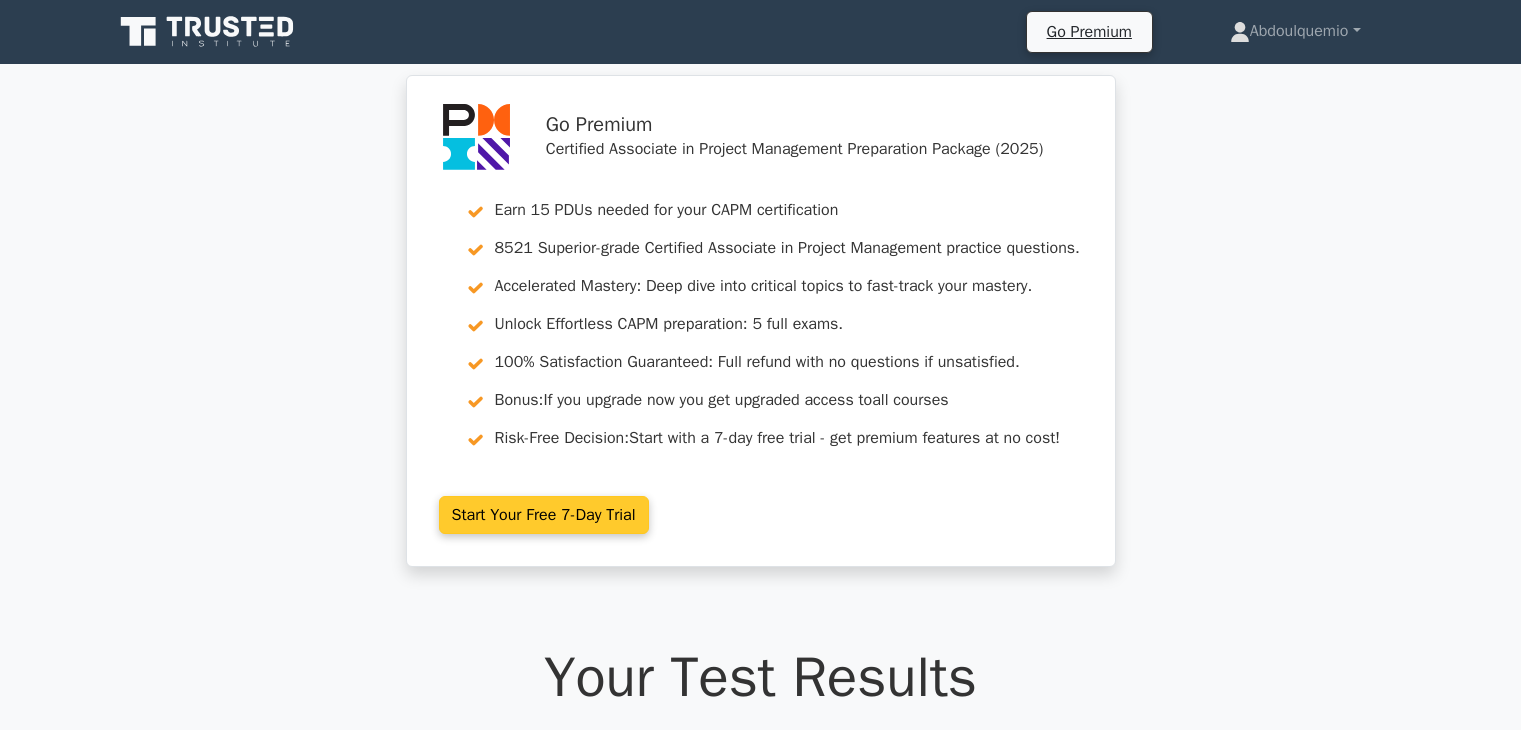 scroll, scrollTop: 0, scrollLeft: 0, axis: both 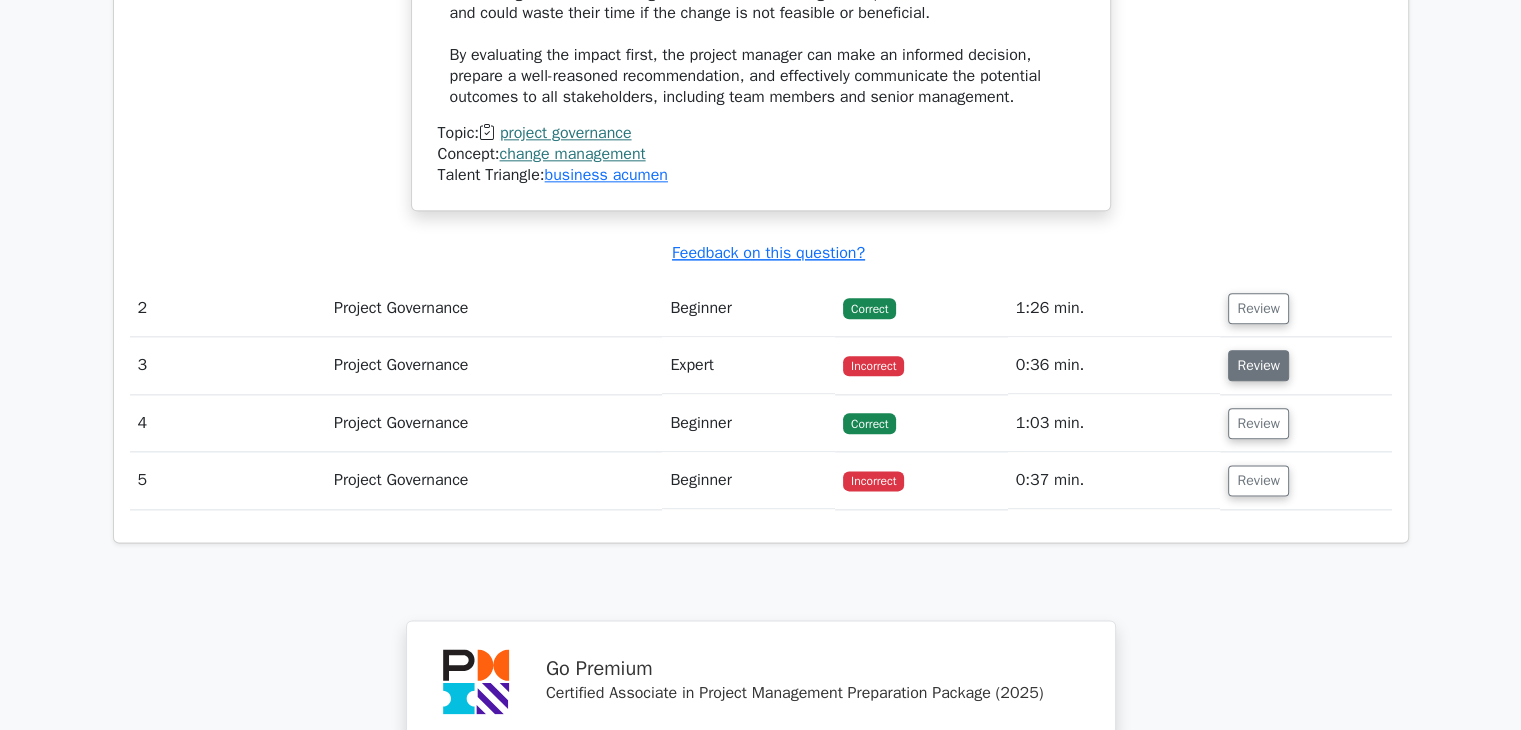click on "Review" at bounding box center [1258, 365] 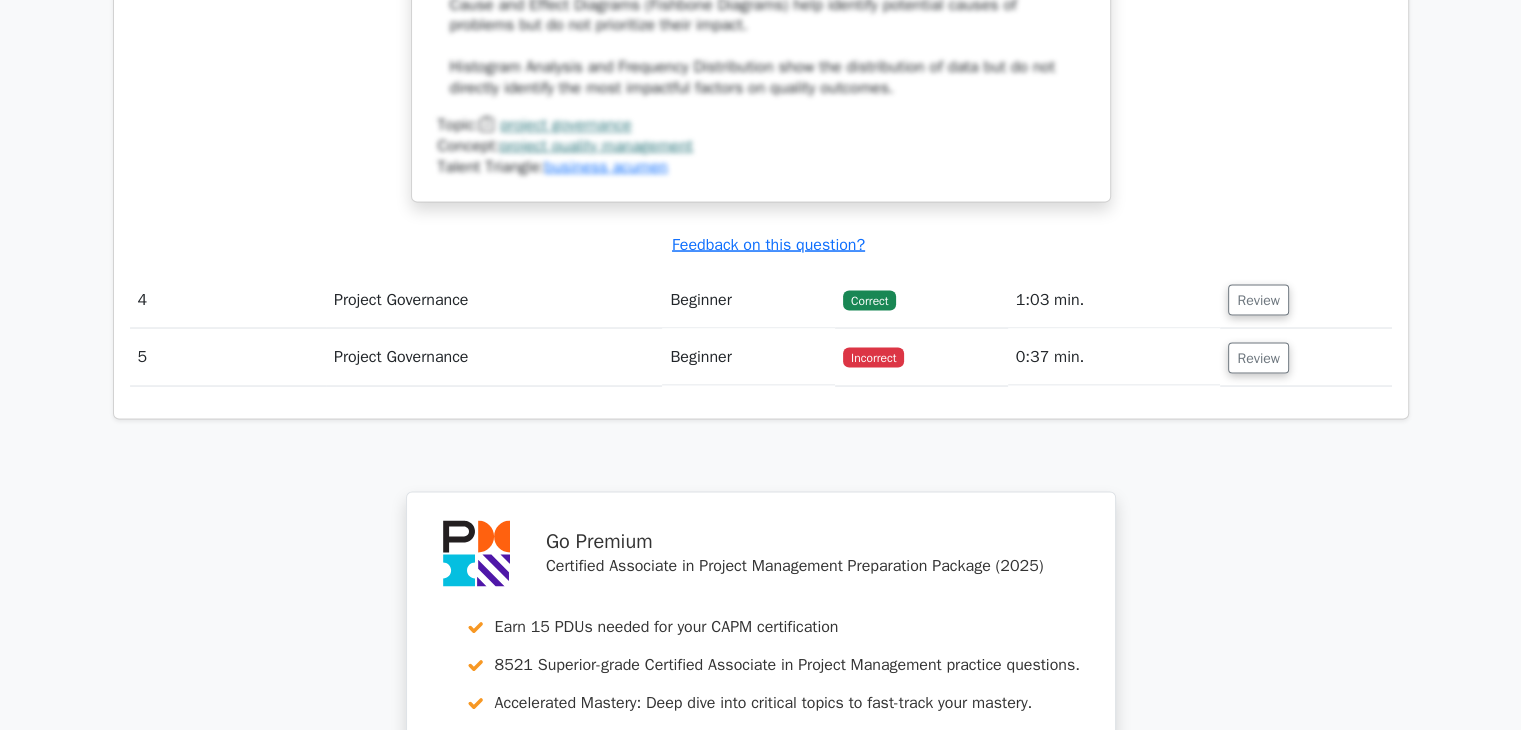 scroll, scrollTop: 3698, scrollLeft: 0, axis: vertical 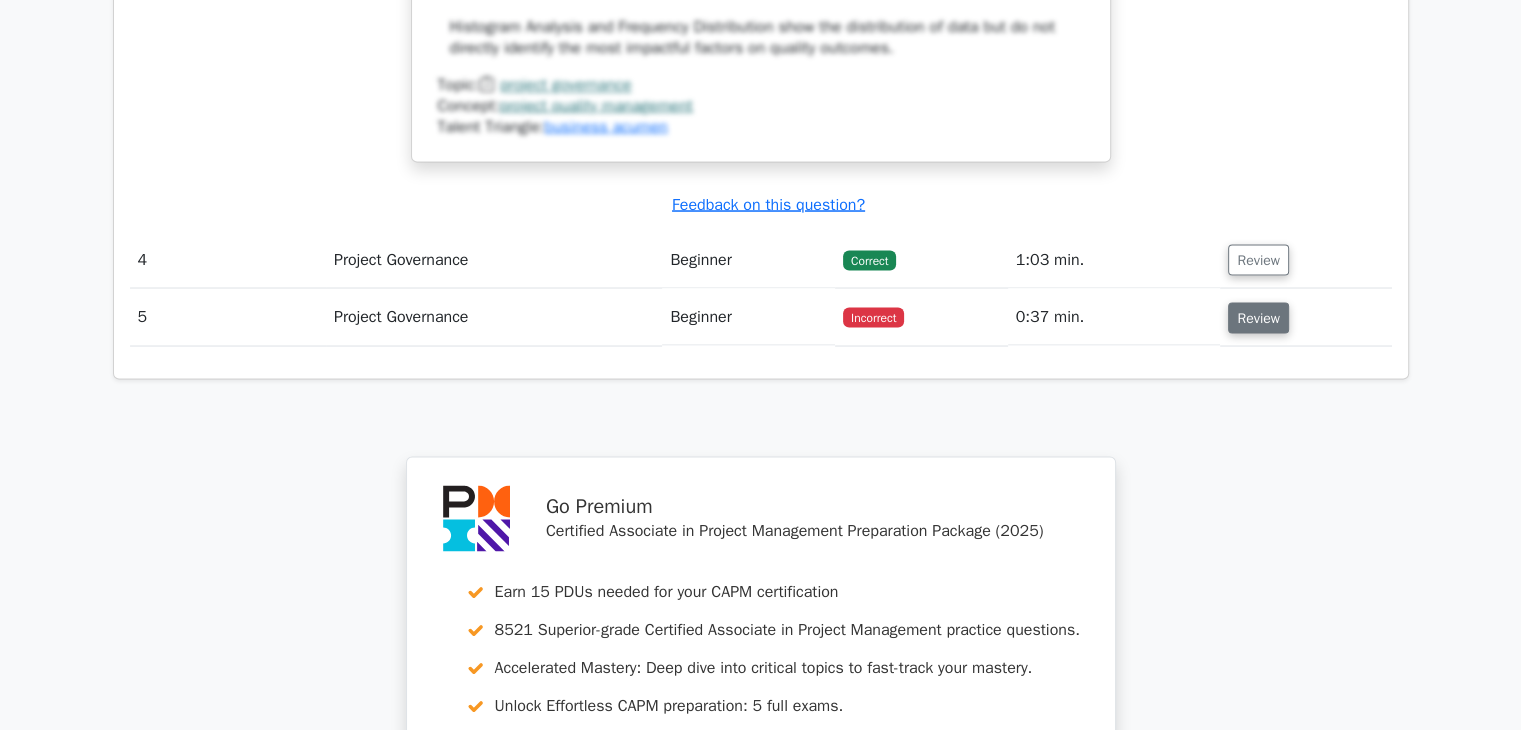 click on "Review" at bounding box center [1258, 317] 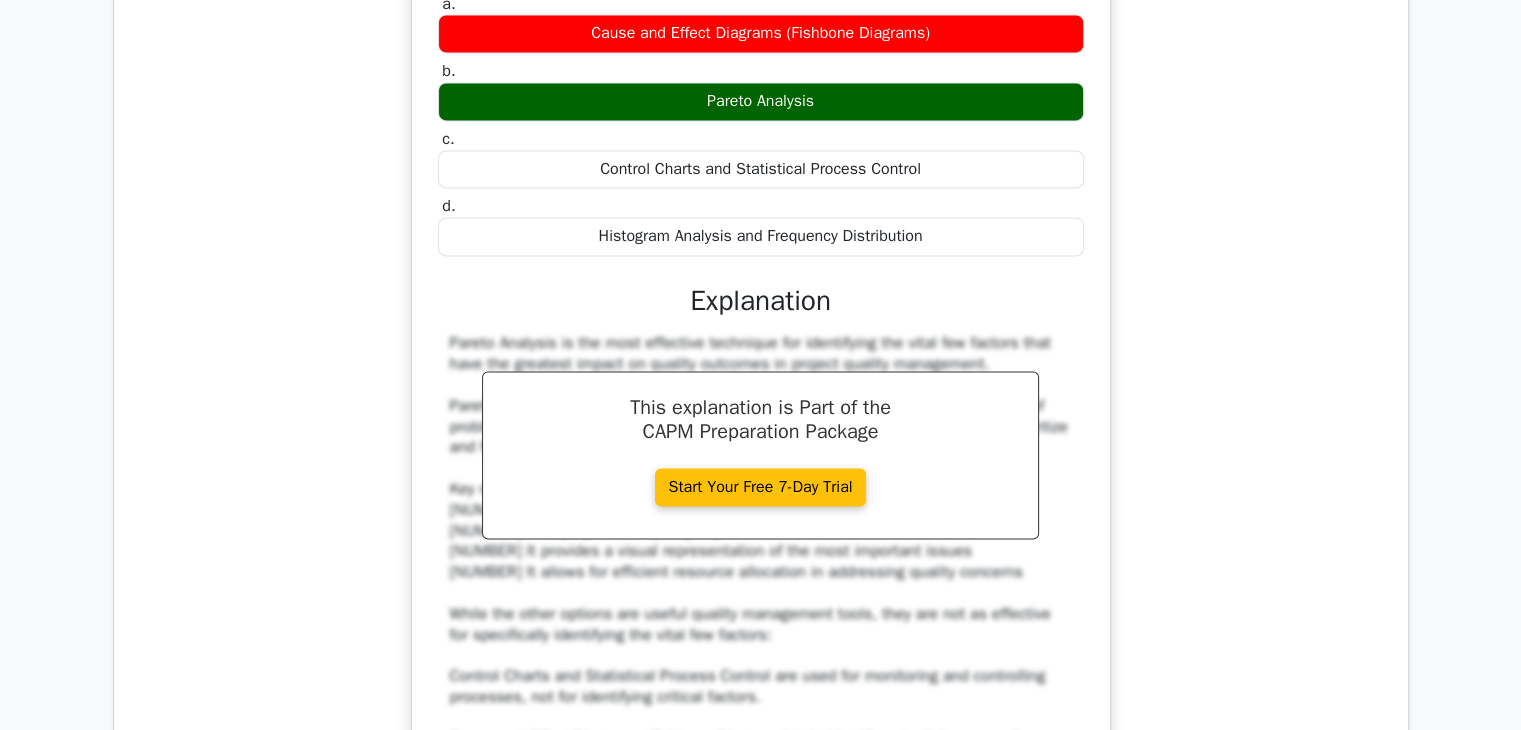 scroll, scrollTop: 2894, scrollLeft: 0, axis: vertical 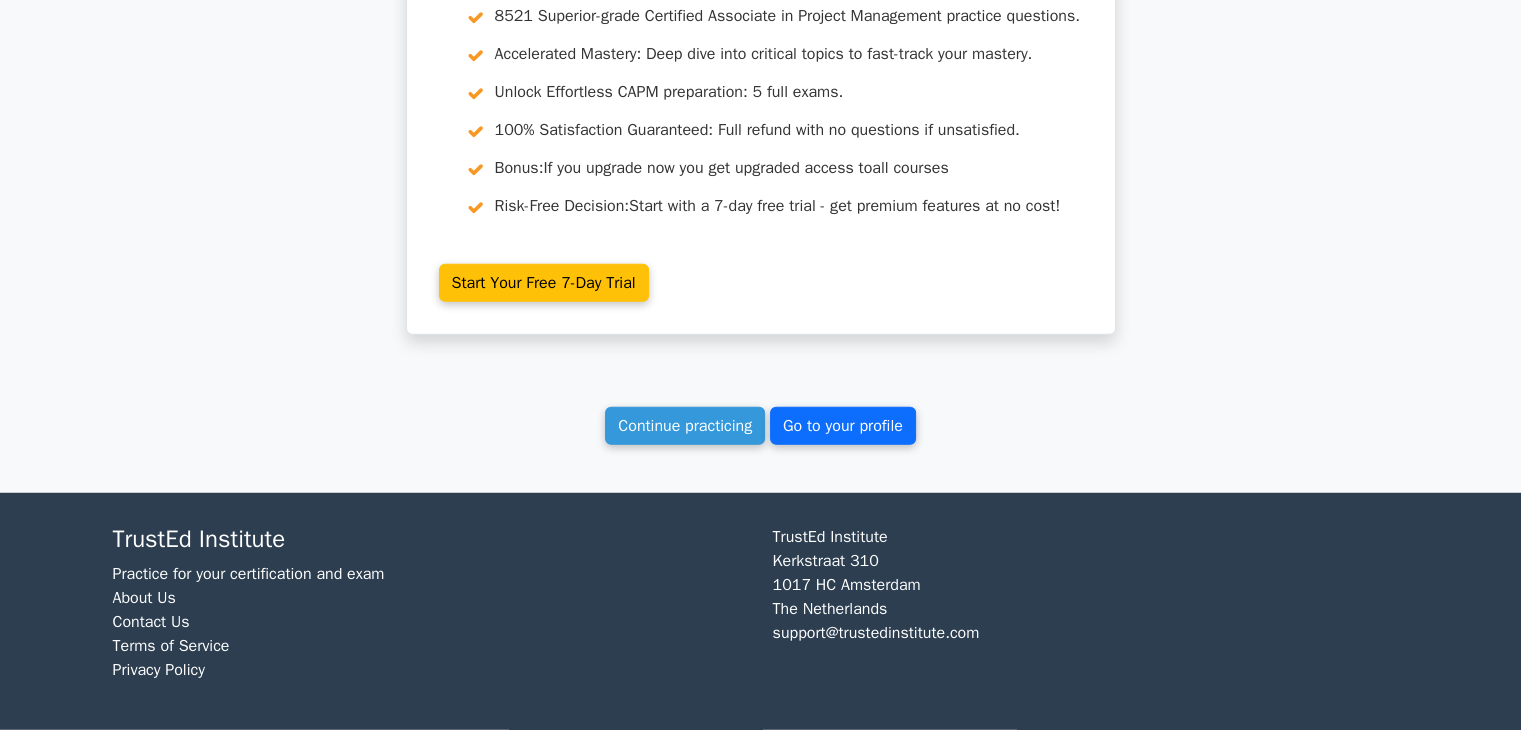 click on "Go to your profile" at bounding box center [843, 426] 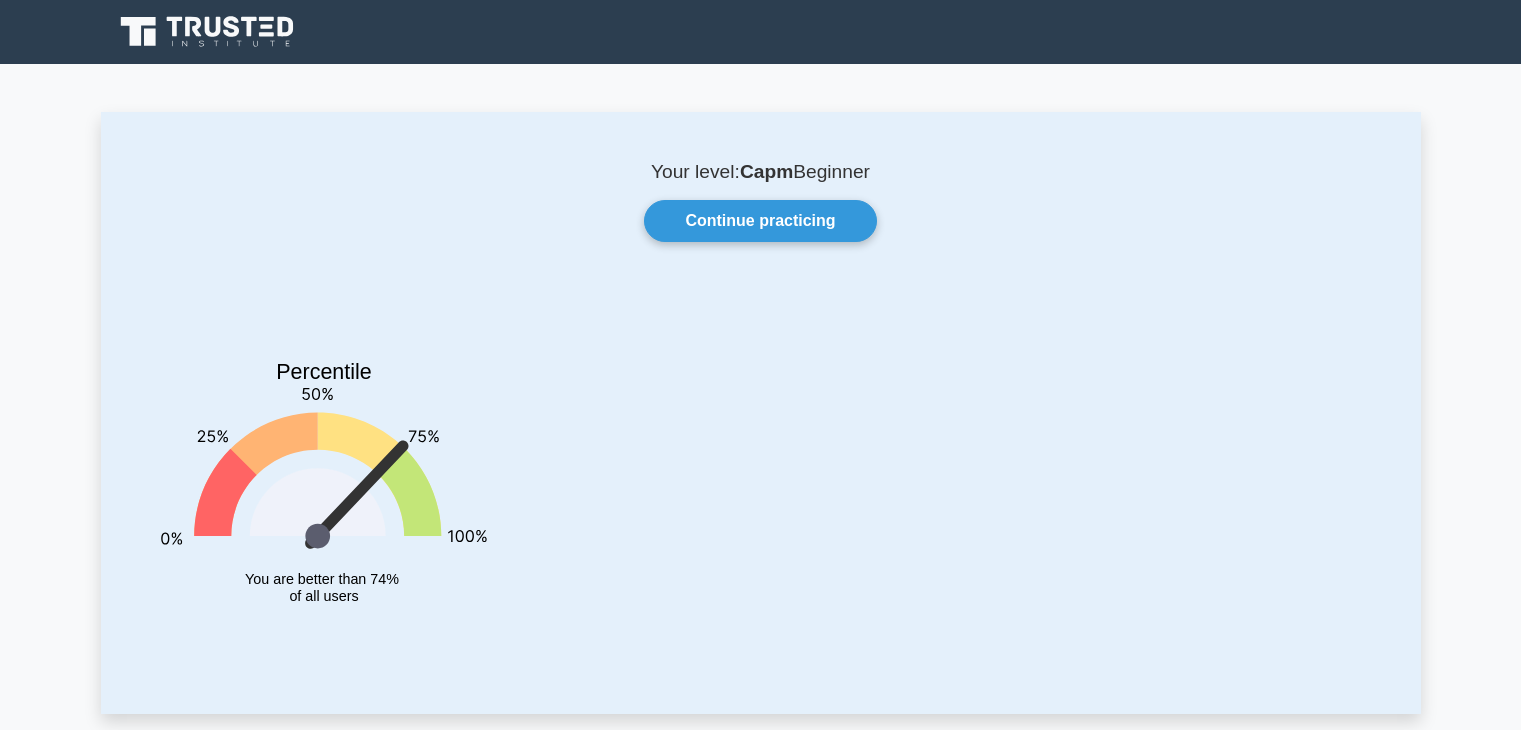 scroll, scrollTop: 0, scrollLeft: 0, axis: both 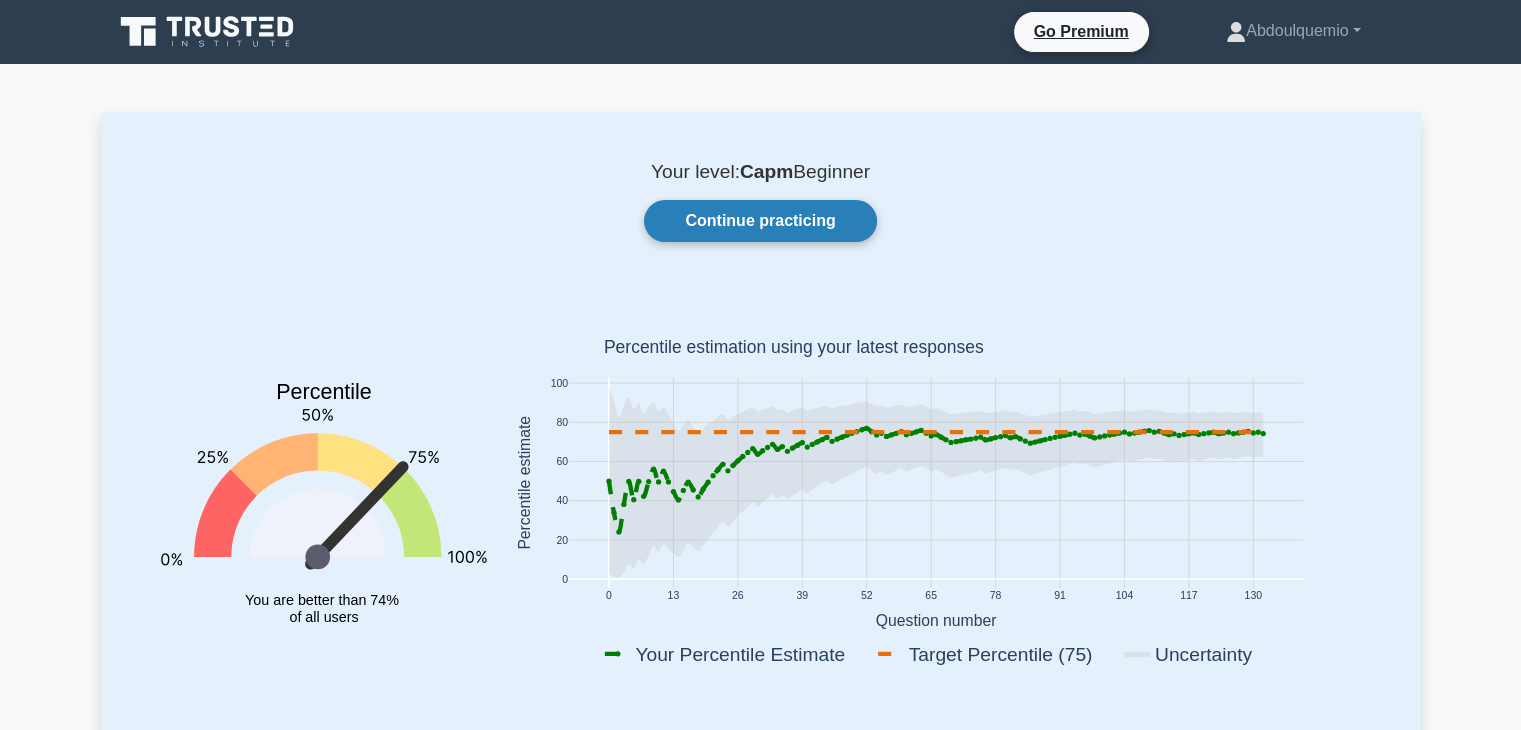 click on "Continue practicing" at bounding box center [760, 221] 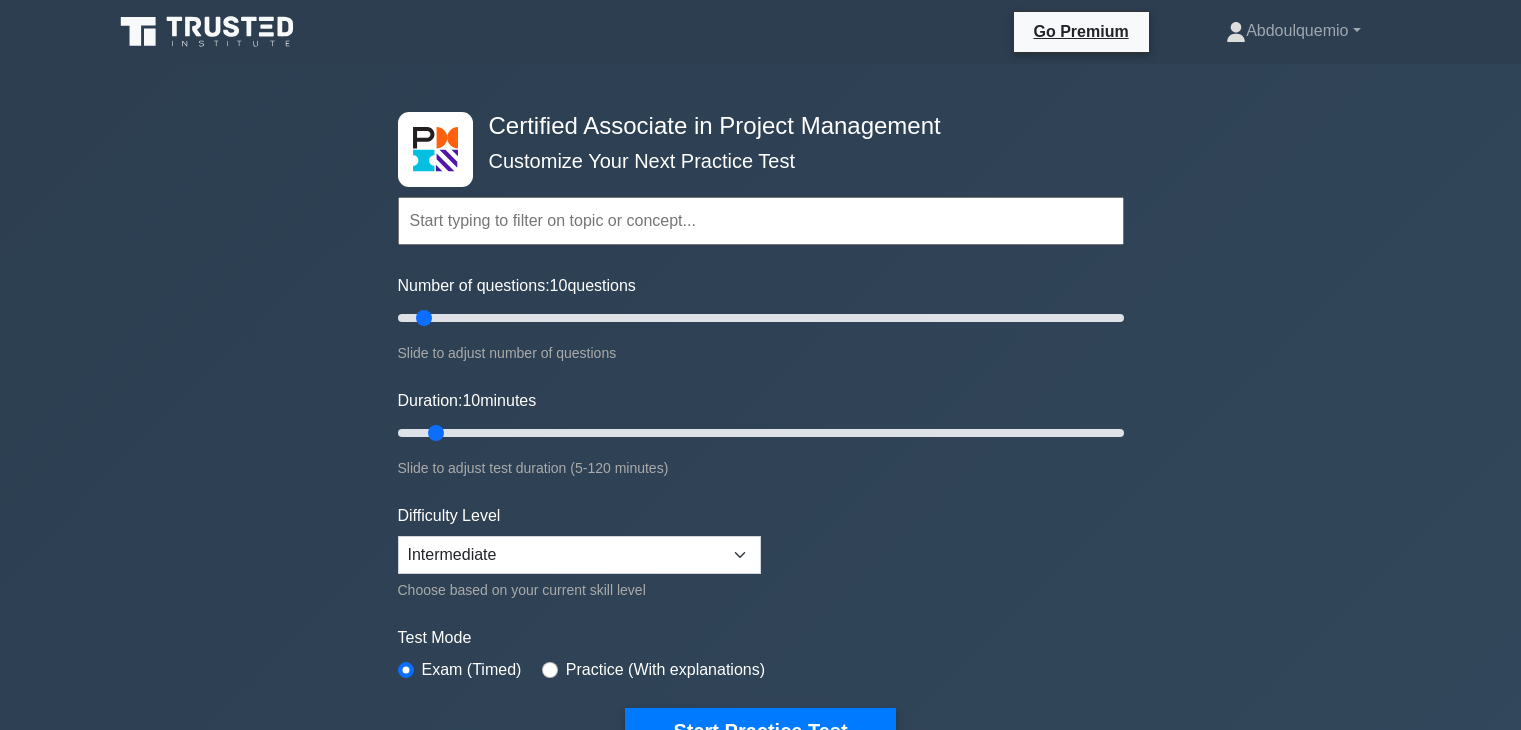 scroll, scrollTop: 0, scrollLeft: 0, axis: both 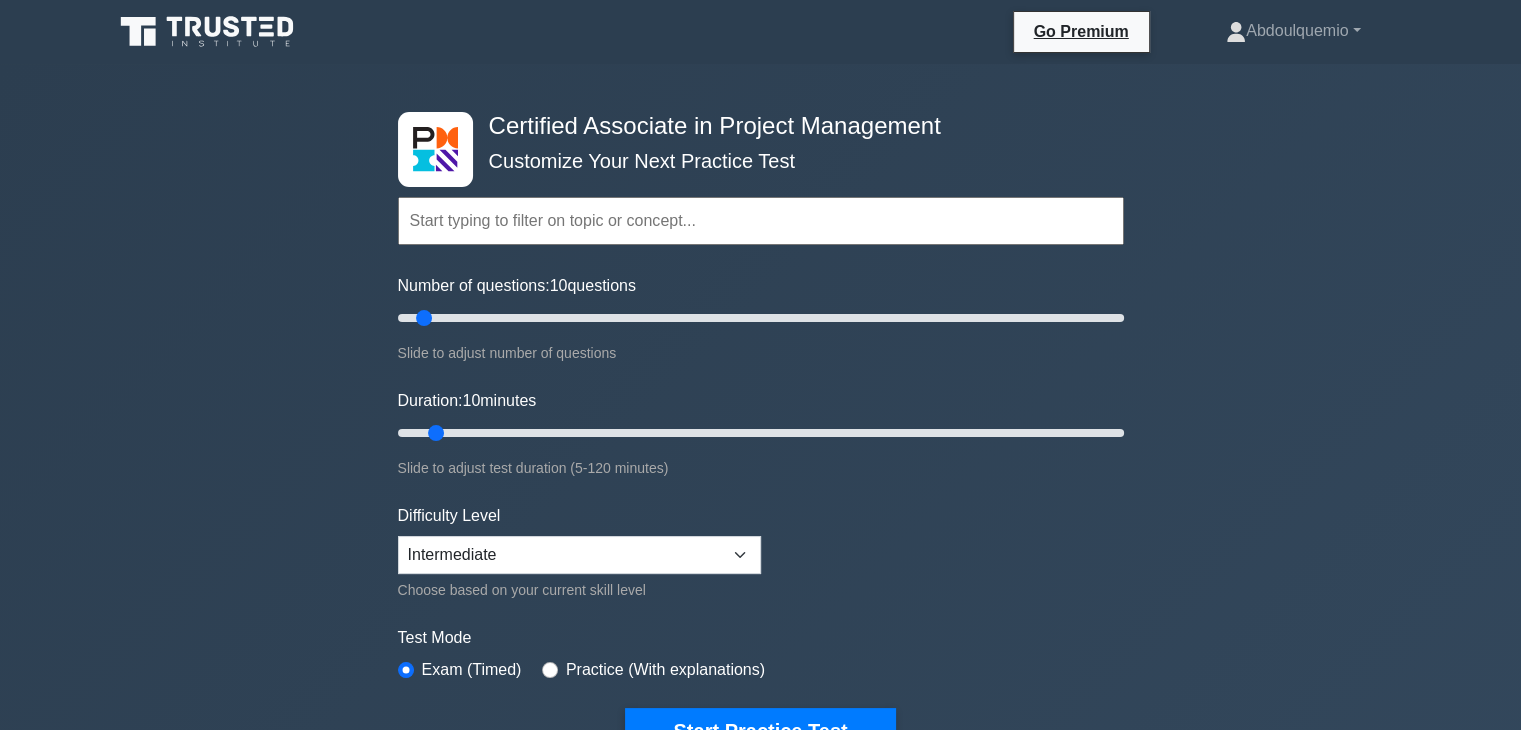 click at bounding box center (761, 221) 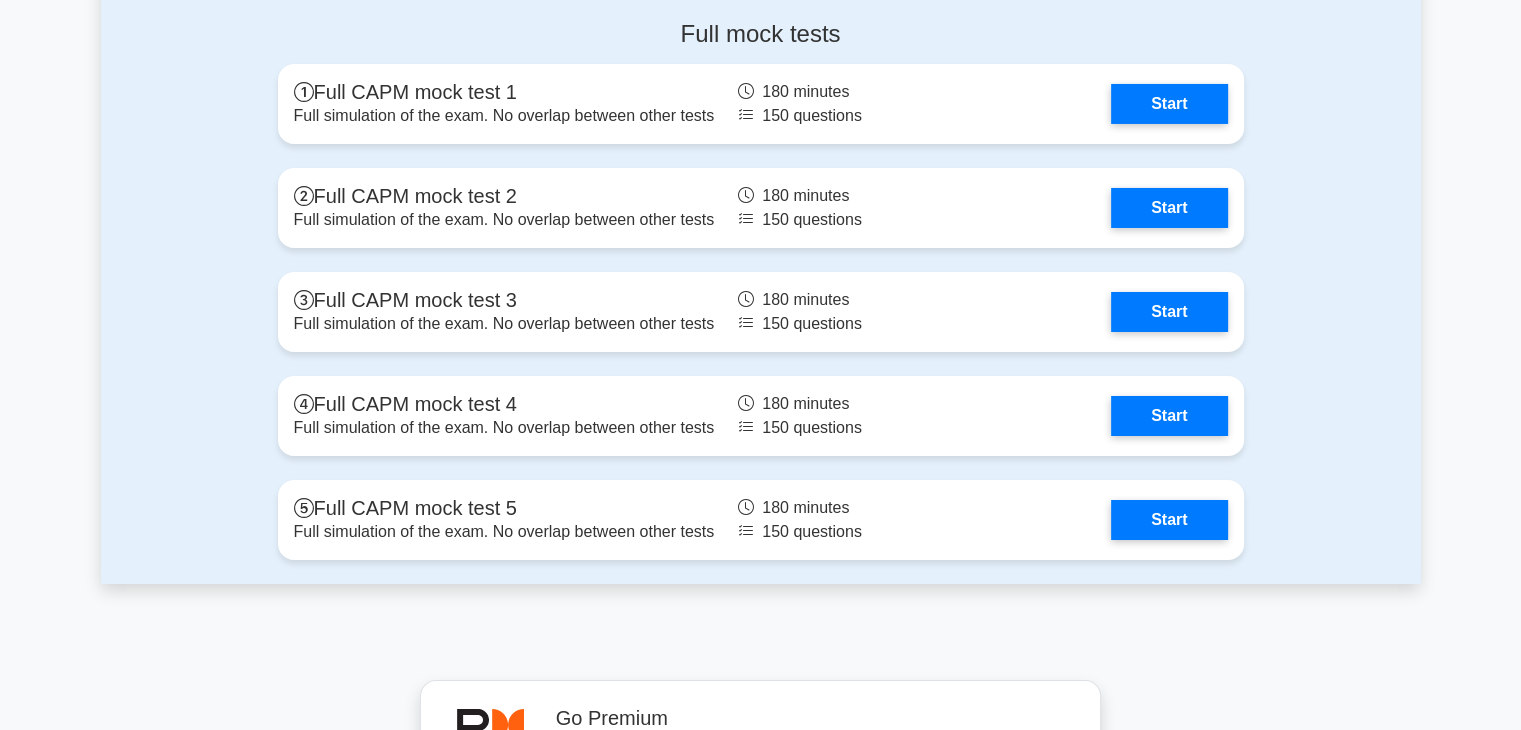 scroll, scrollTop: 7069, scrollLeft: 0, axis: vertical 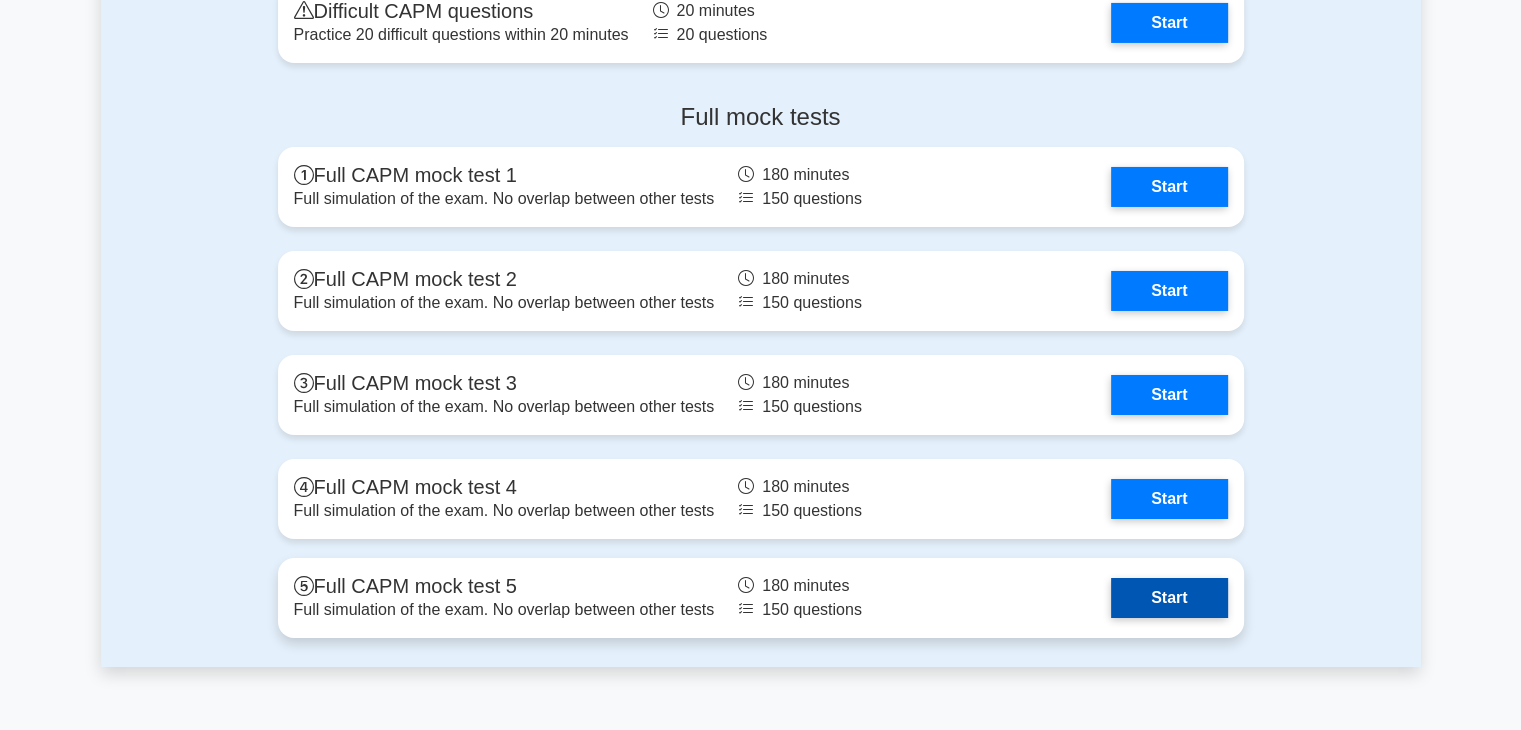 click on "Start" at bounding box center [1169, 598] 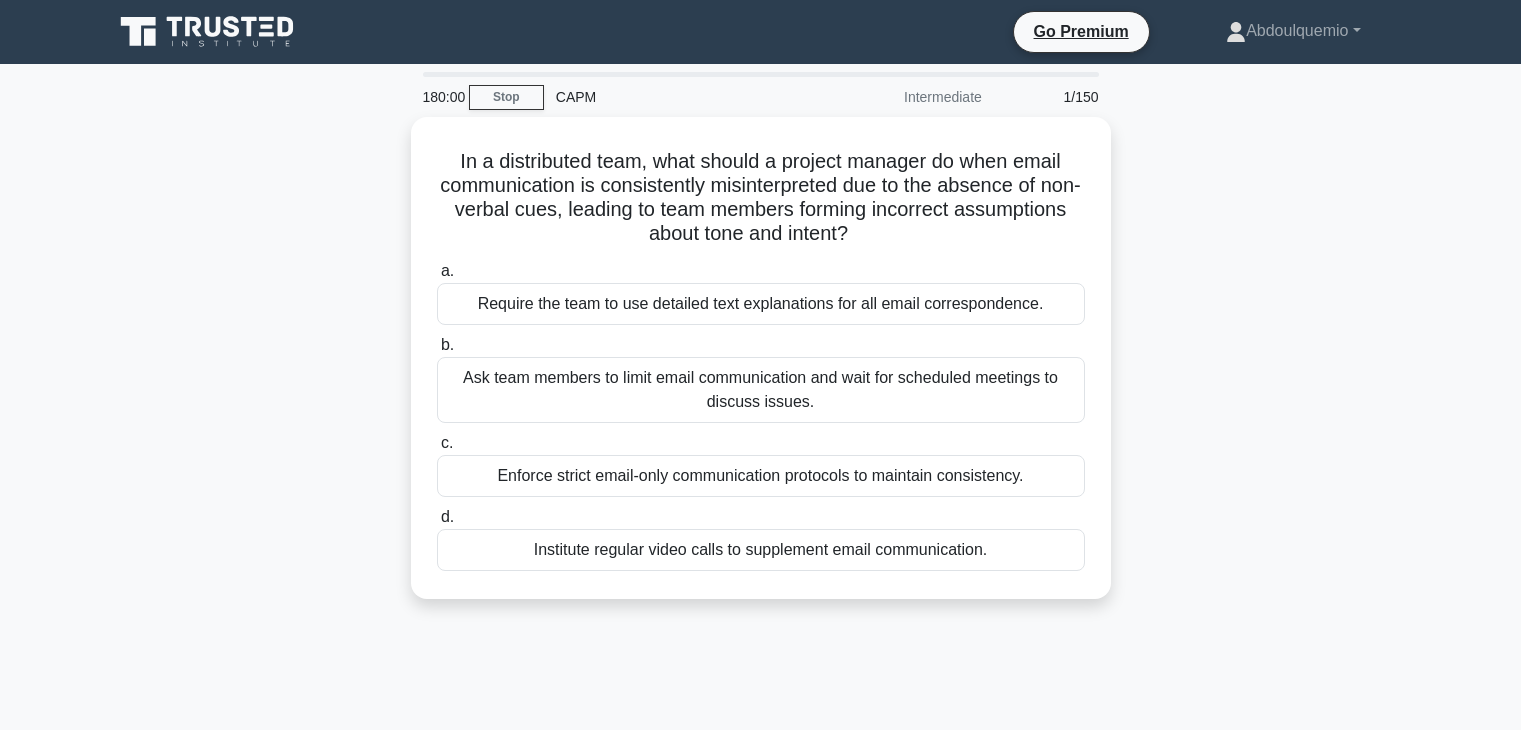 scroll, scrollTop: 0, scrollLeft: 0, axis: both 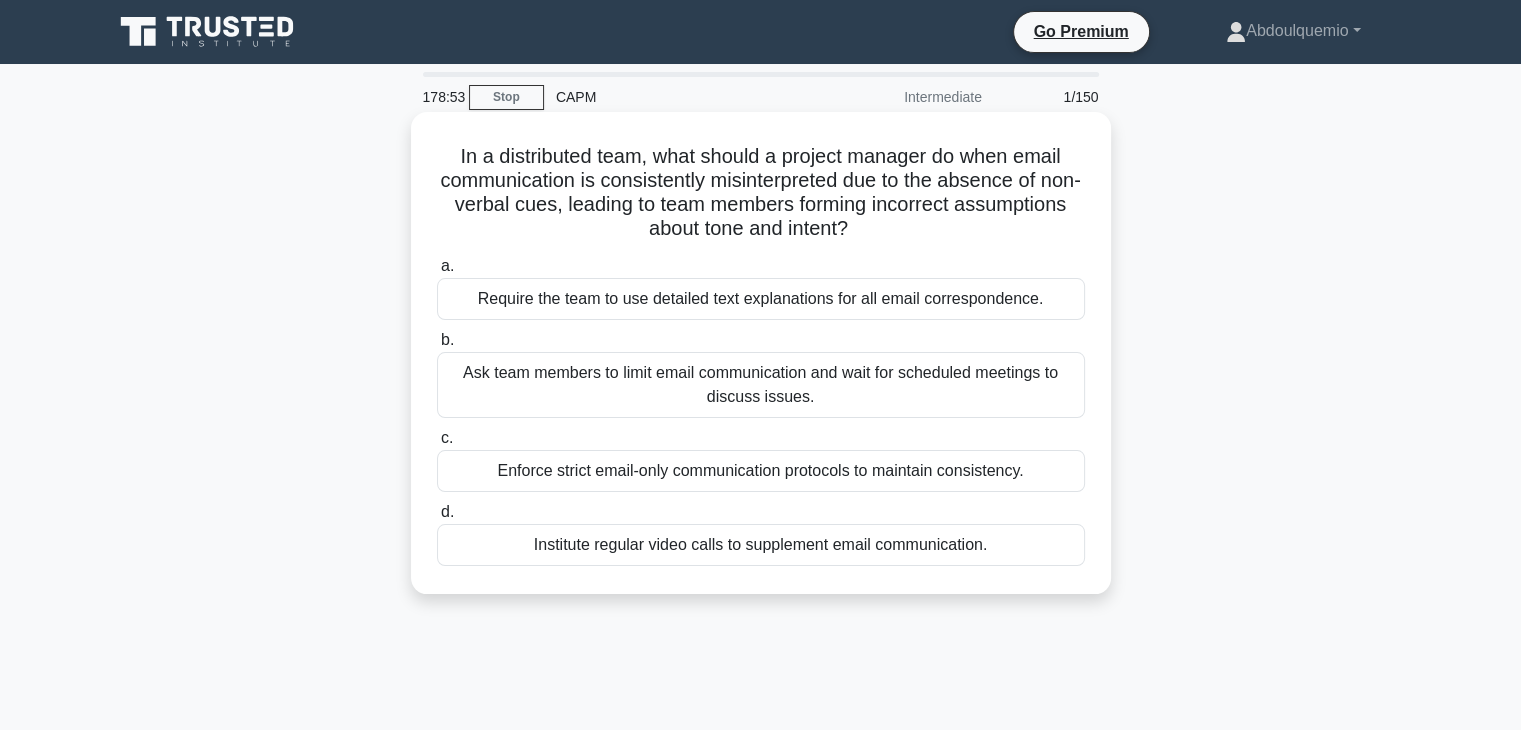 click on "Institute regular video calls to supplement email communication." at bounding box center (761, 545) 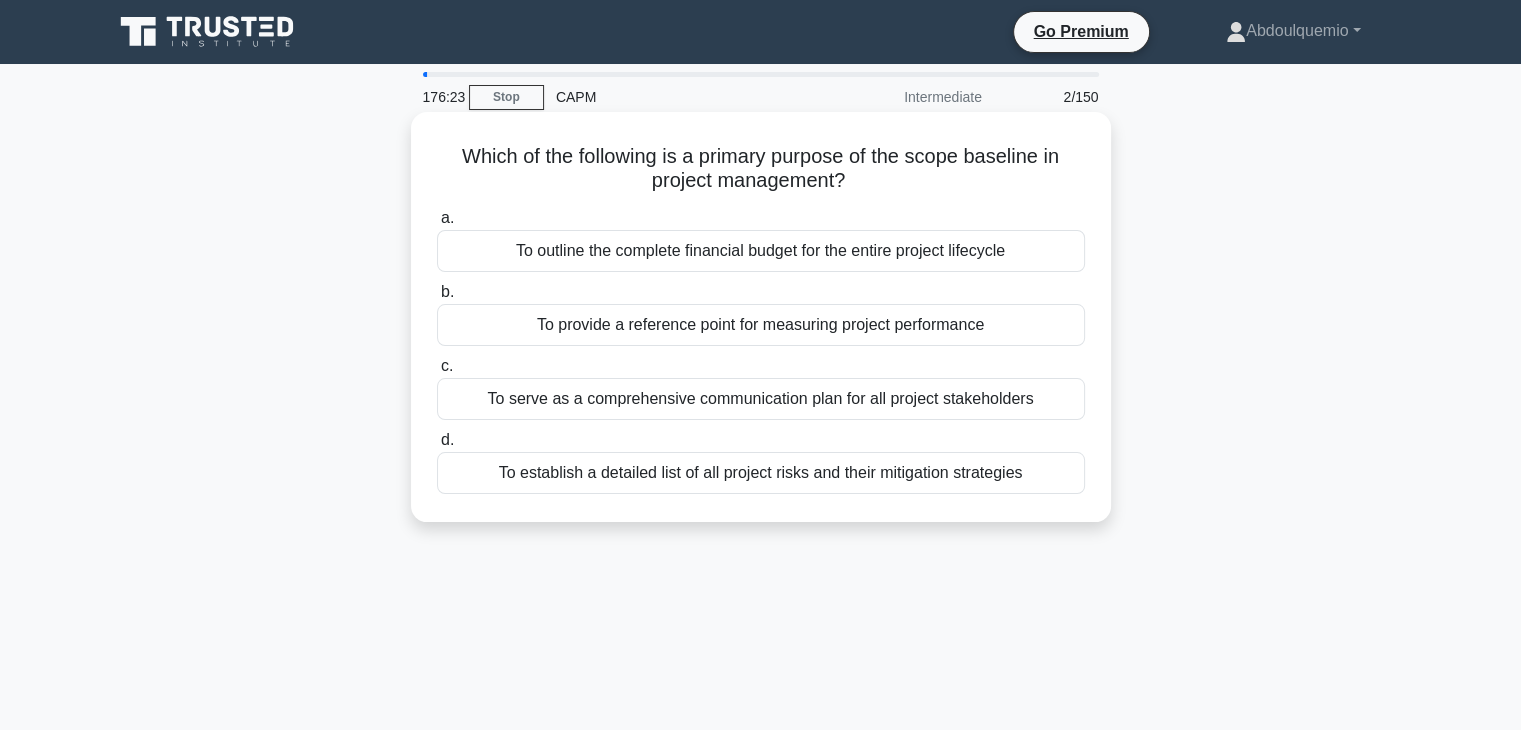 drag, startPoint x: 805, startPoint y: 259, endPoint x: 812, endPoint y: 324, distance: 65.37584 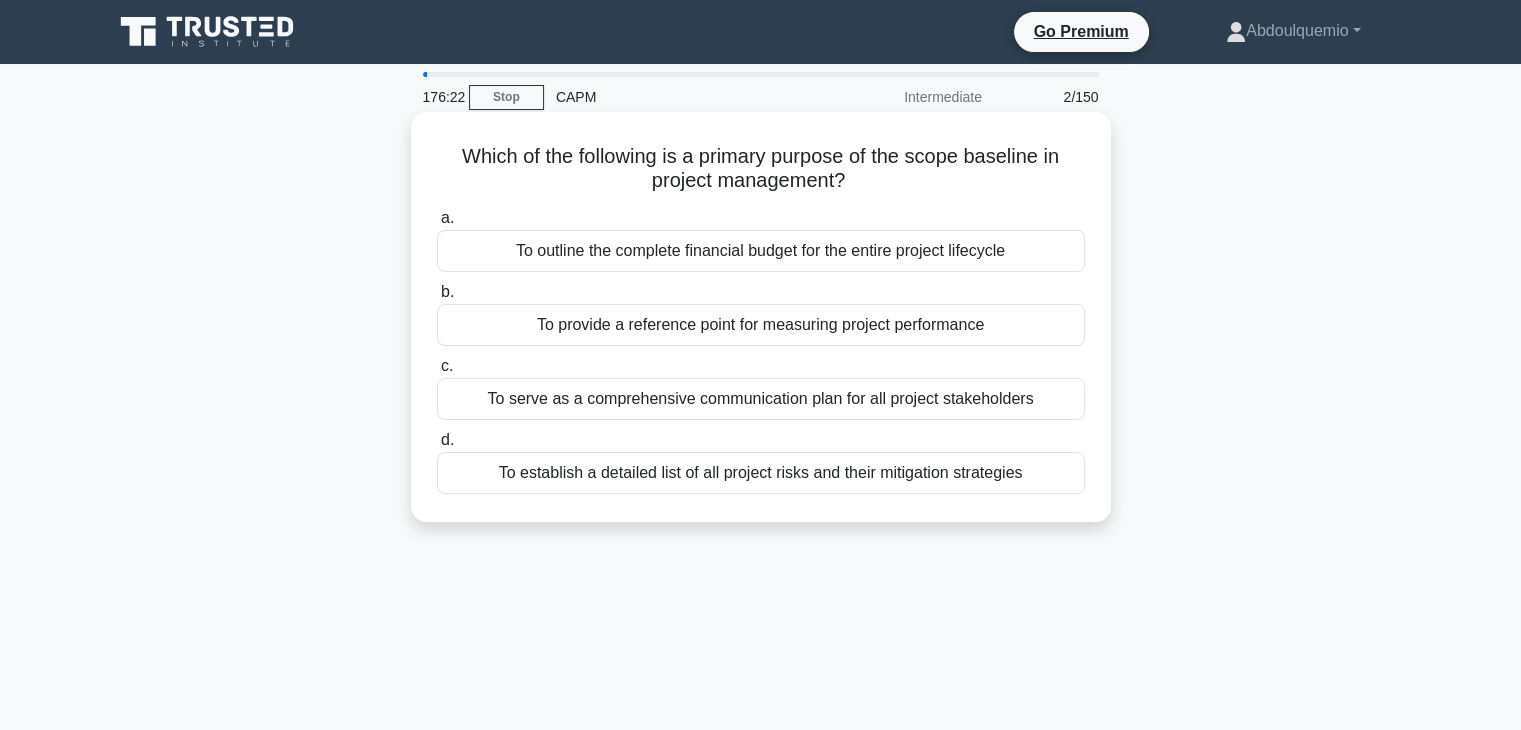 click on "To provide a reference point for measuring project performance" at bounding box center [761, 325] 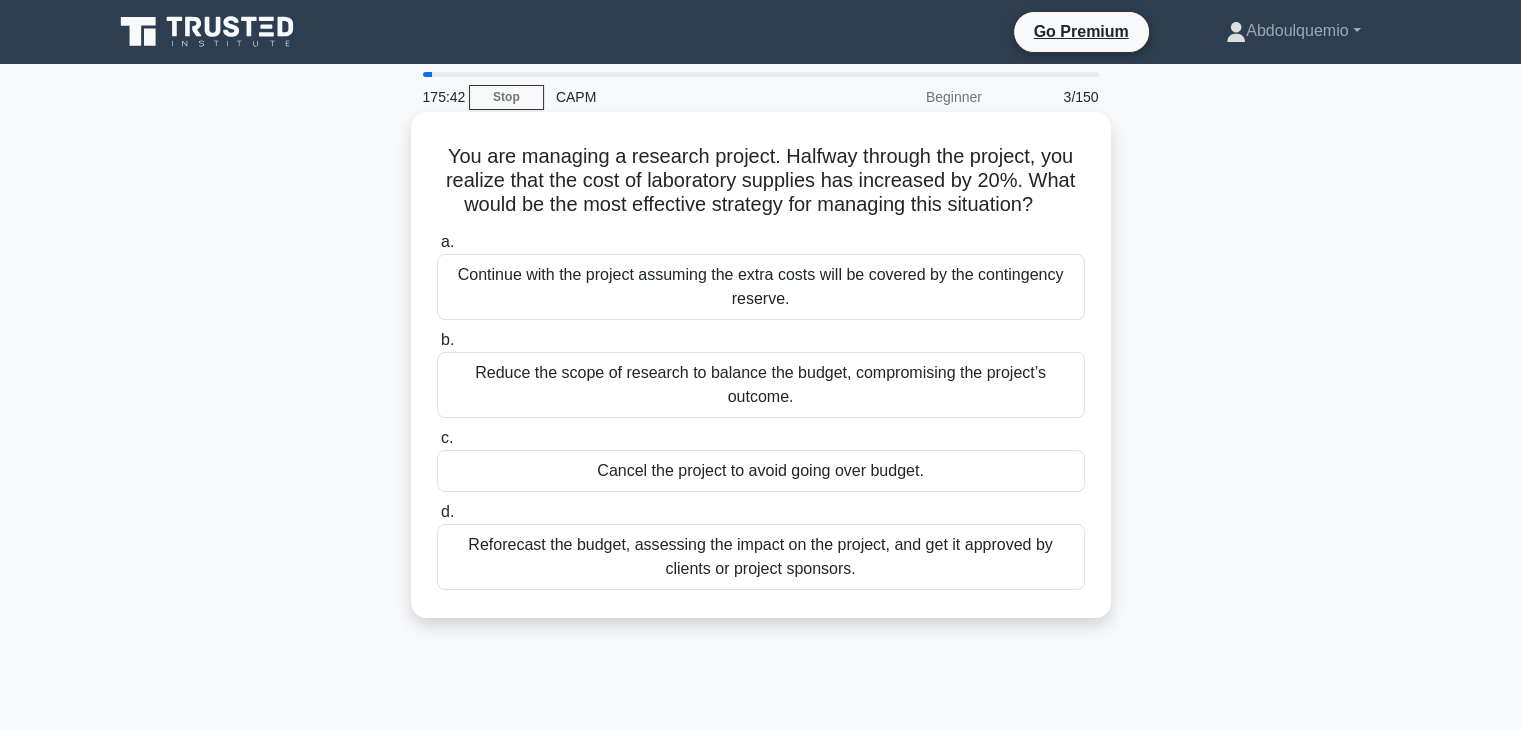 click on "Reforecast the budget, assessing the impact on the project, and get it approved by clients or project sponsors." at bounding box center [761, 557] 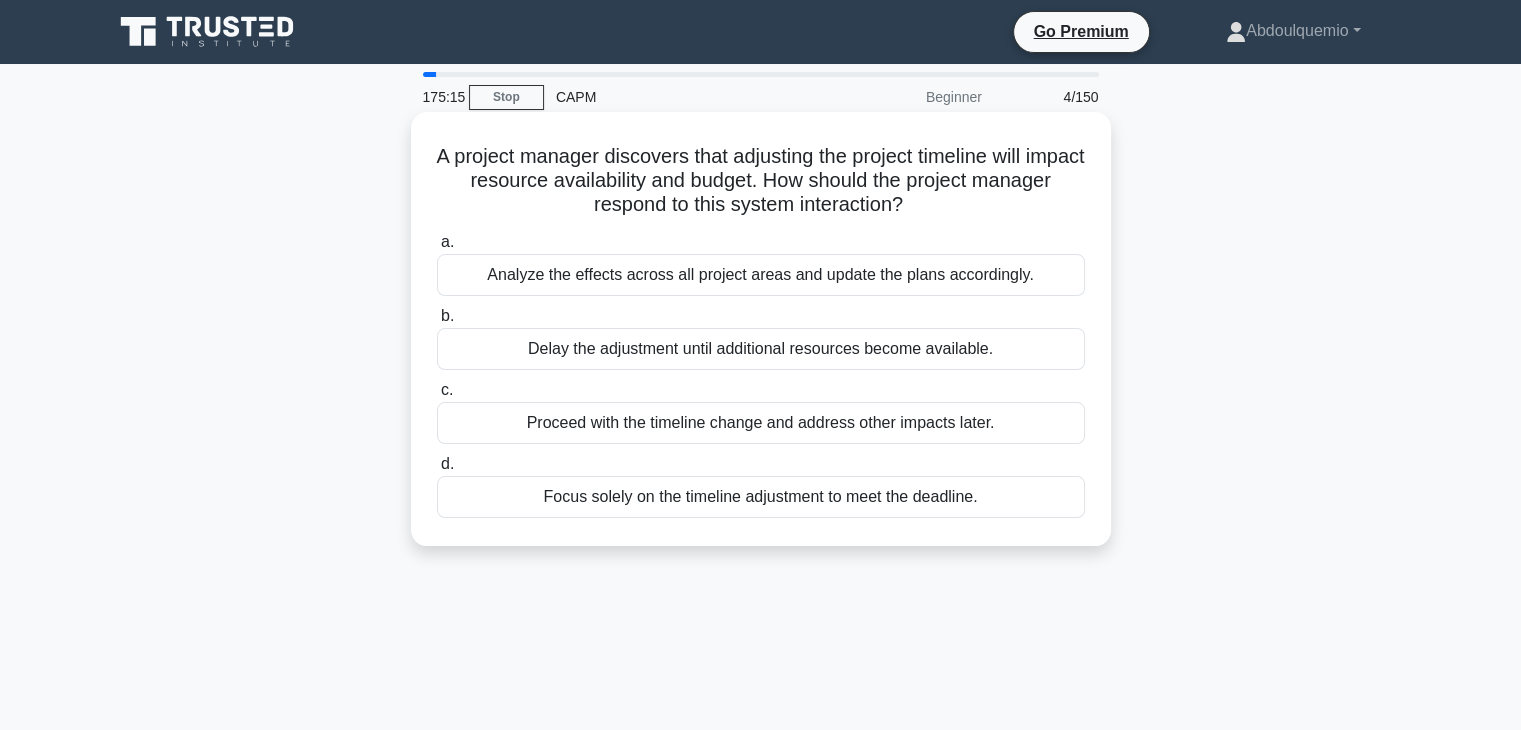 click on "Analyze the effects across all project areas and update the plans accordingly." at bounding box center (761, 275) 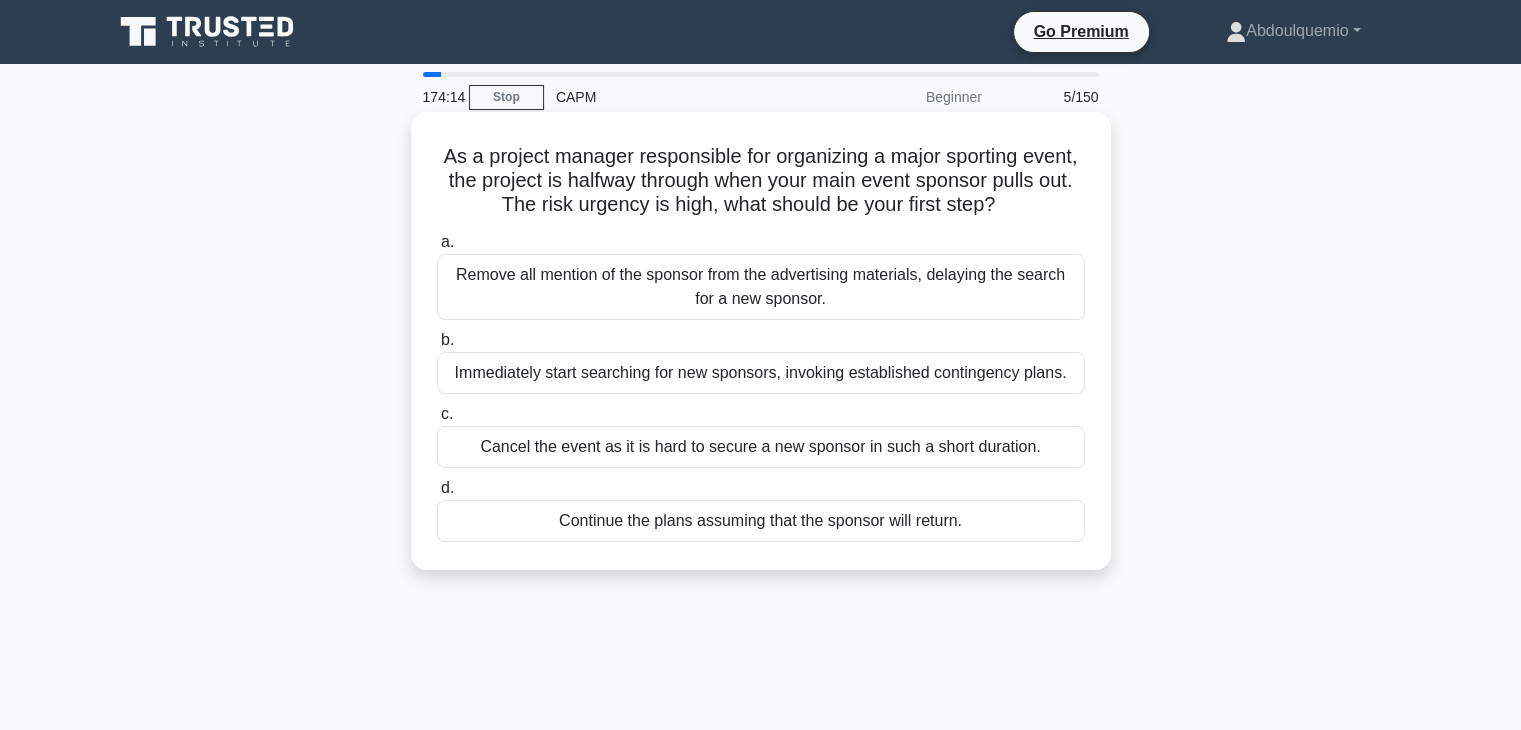 click on "Immediately start searching for new sponsors, invoking established contingency plans." at bounding box center [761, 373] 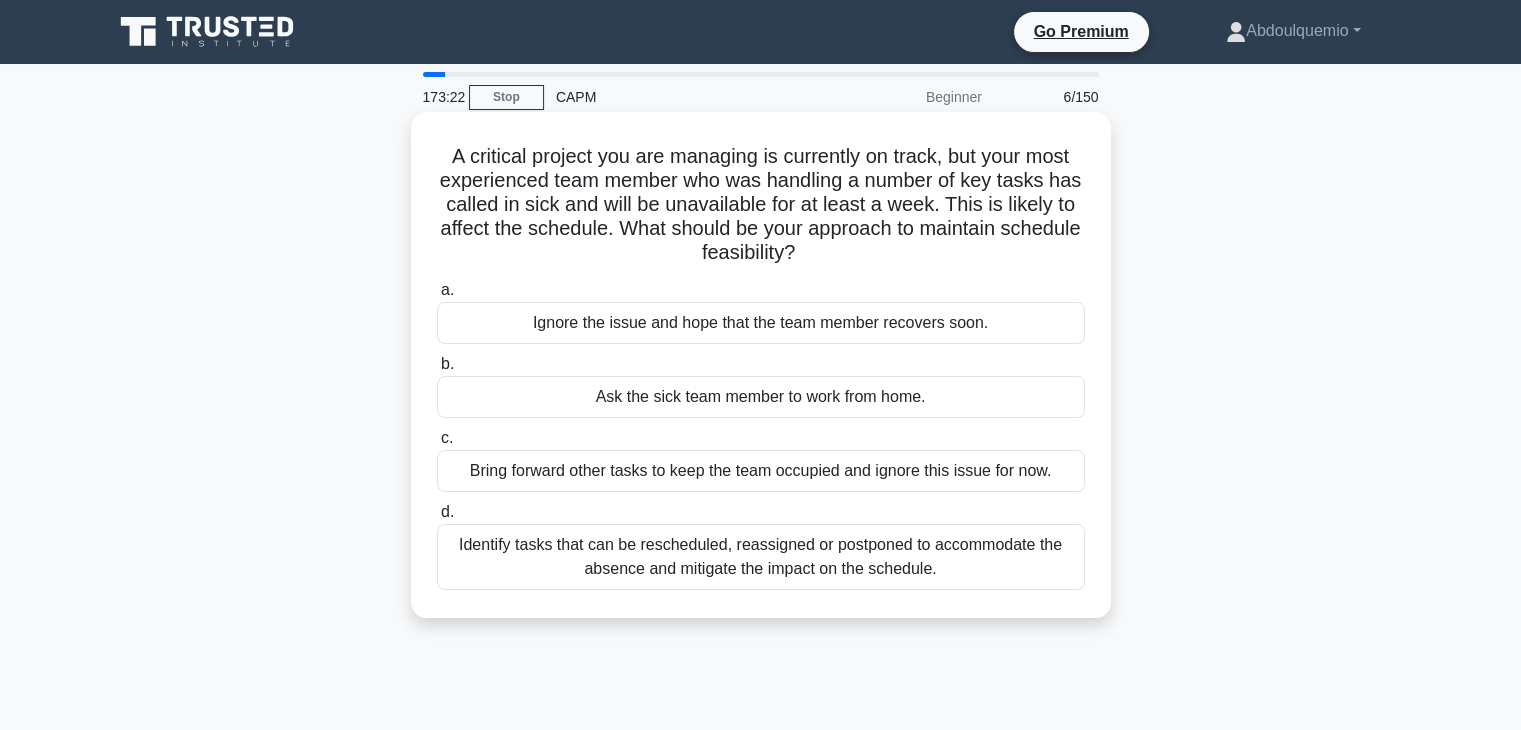 click on "Identify tasks that can be rescheduled, reassigned or postponed to accommodate the absence and mitigate the impact on the schedule." at bounding box center (761, 557) 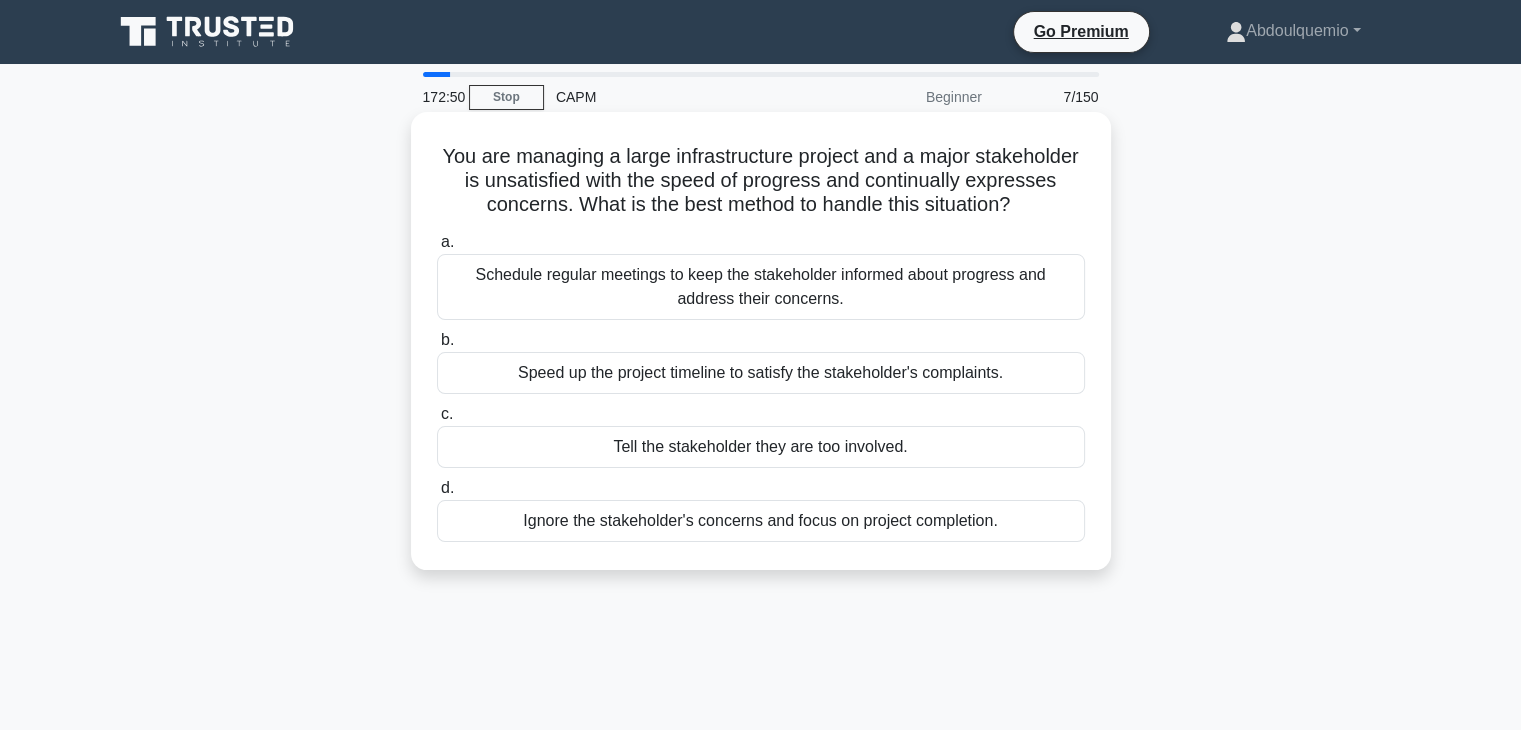 click on "Schedule regular meetings to keep the stakeholder informed about progress and address their concerns." at bounding box center [761, 287] 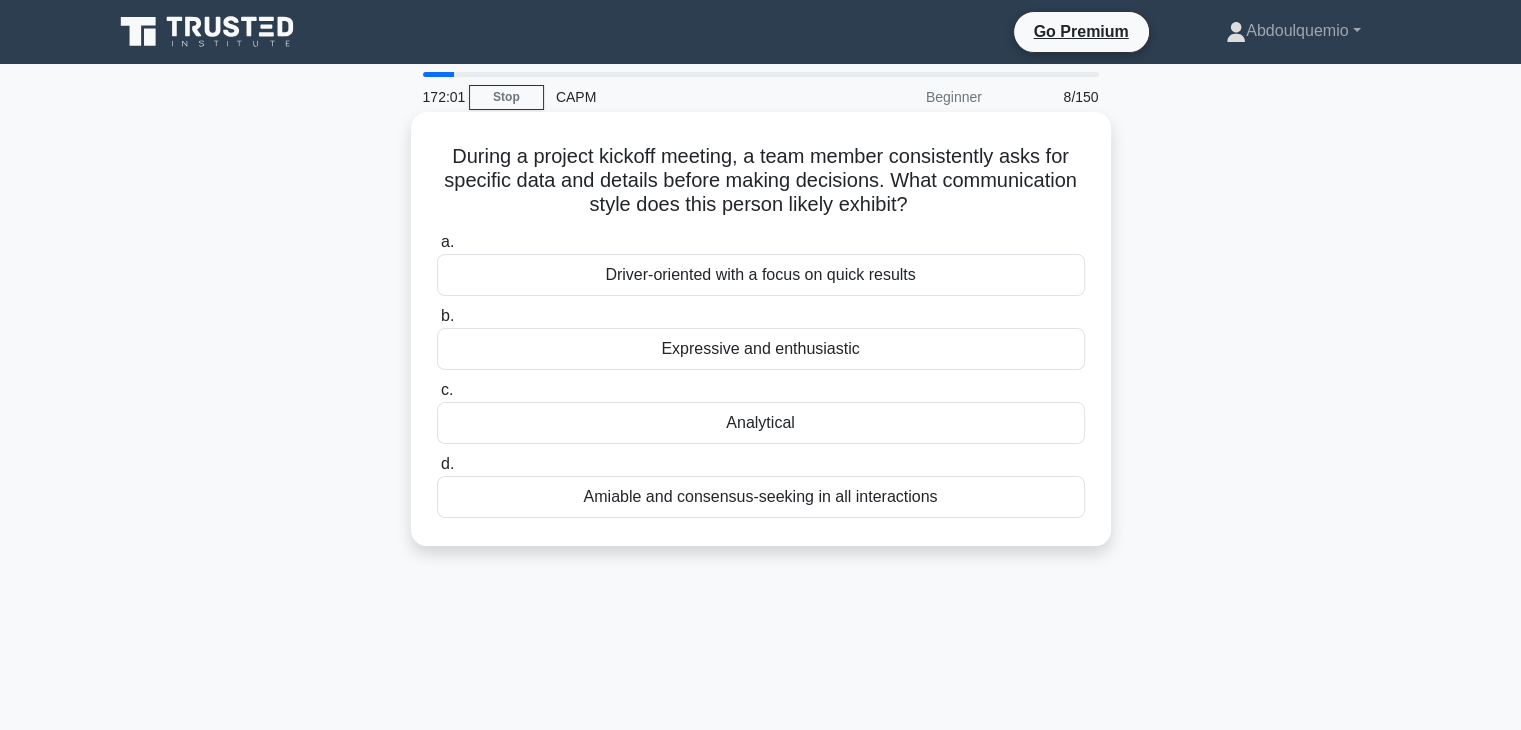 click on "Analytical" at bounding box center [761, 423] 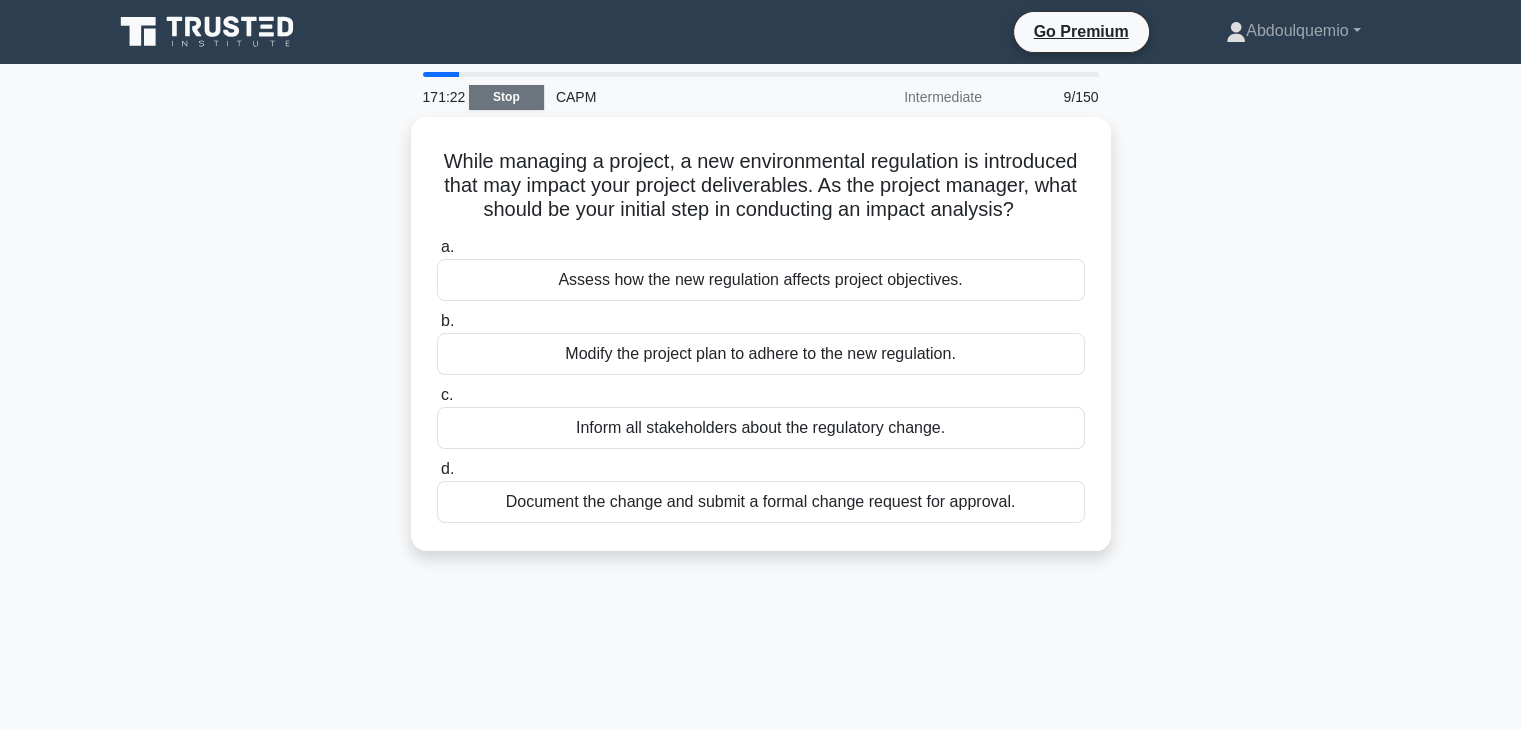 click on "Stop" at bounding box center (506, 97) 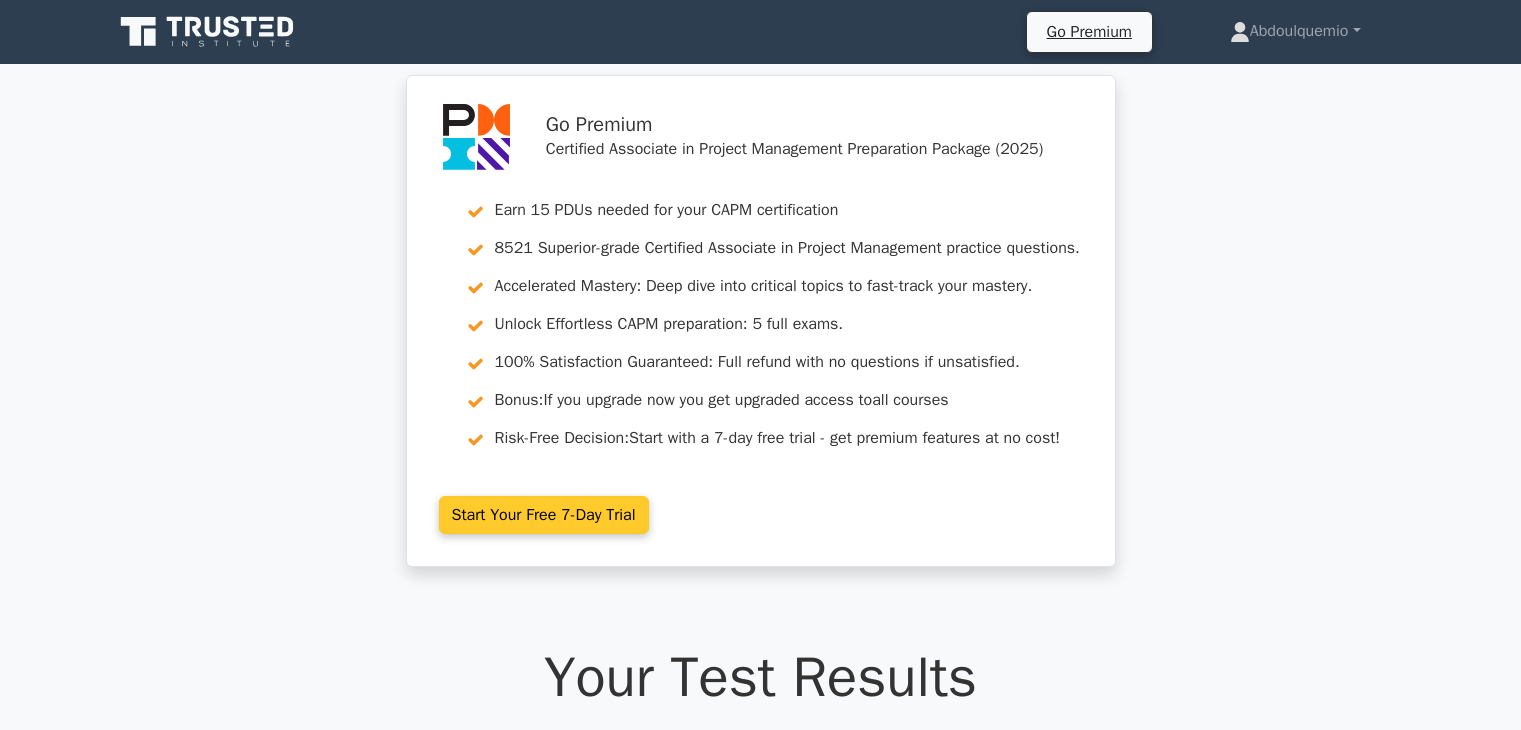 scroll, scrollTop: 0, scrollLeft: 0, axis: both 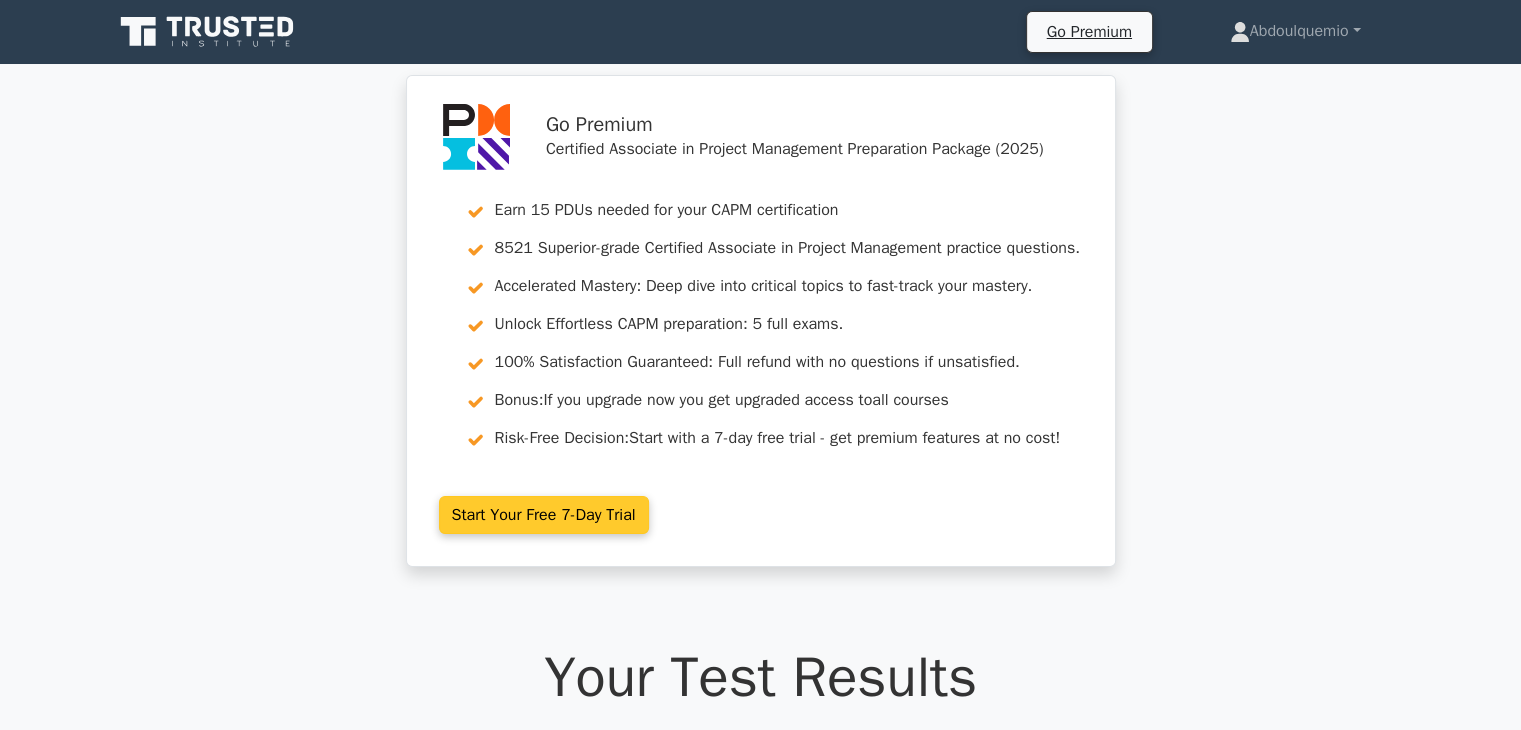 click on "Start Your Free 7-Day Trial" at bounding box center (544, 515) 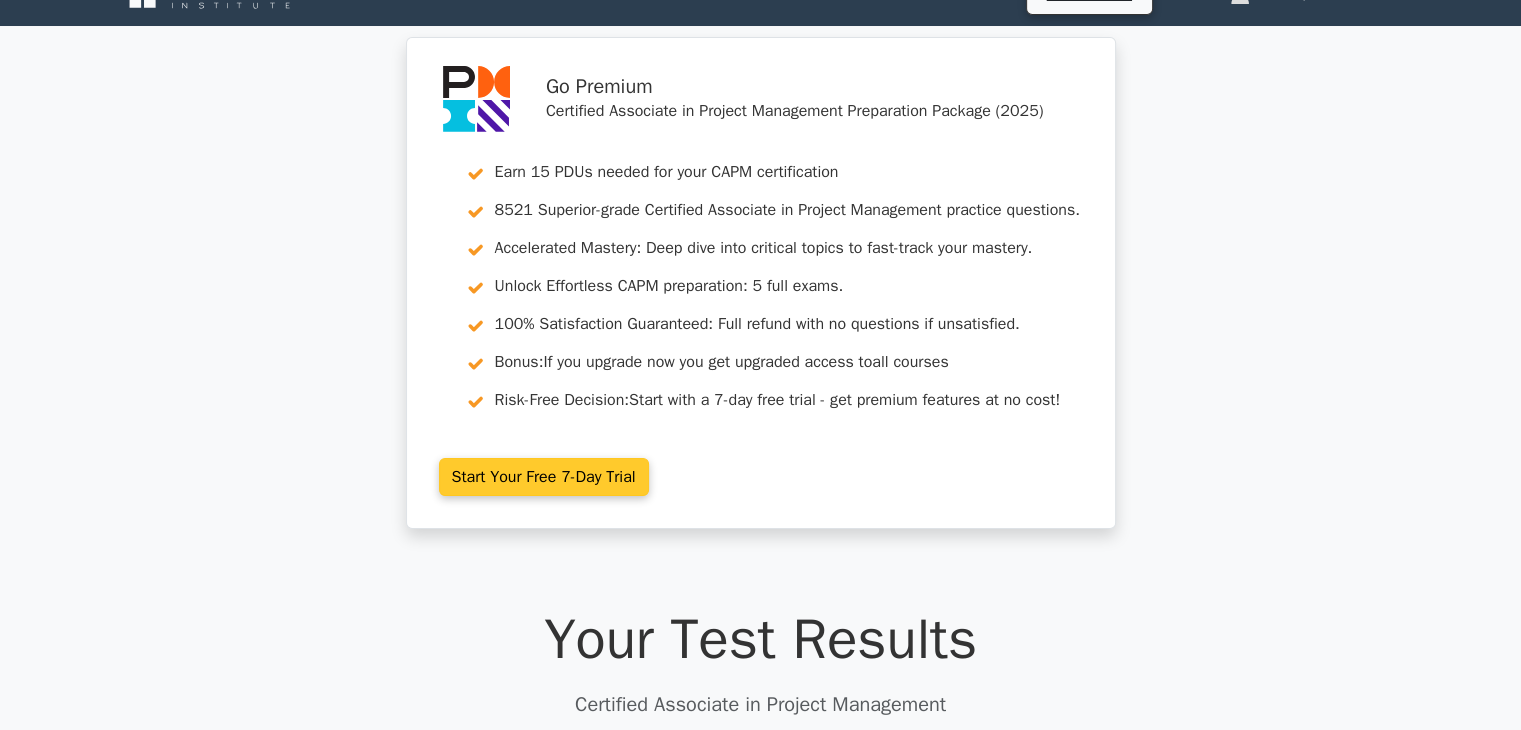 scroll, scrollTop: 40, scrollLeft: 0, axis: vertical 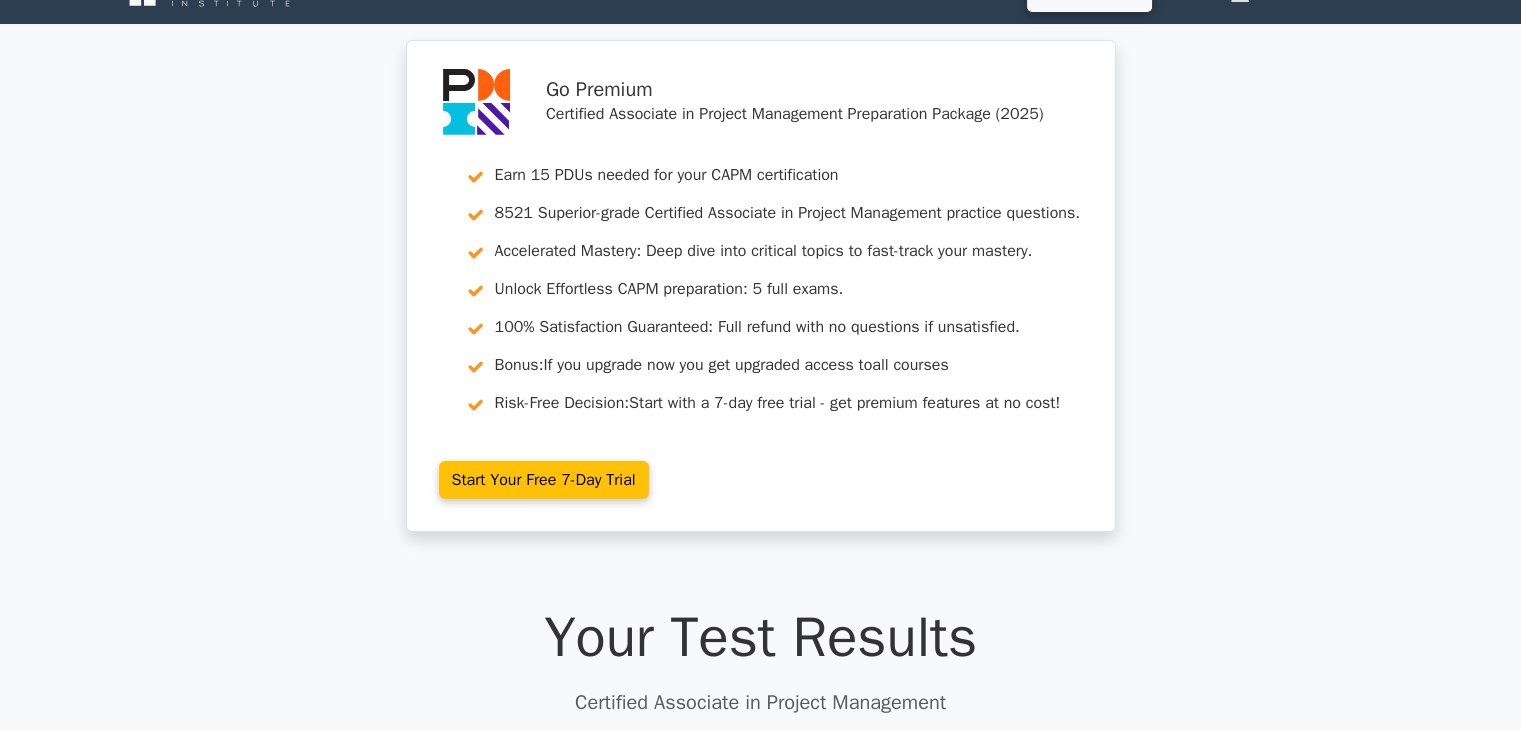 click on "Go Premium
Certified Associate in Project Management Preparation Package (2025)
Earn 15 PDUs needed for your CAPM certification
8521 Superior-grade  Certified Associate in Project Management practice questions.
Accelerated Mastery: Deep dive into critical topics to fast-track your mastery.
Unlock Effortless CAPM preparation: 5 full exams.
100% Satisfaction Guaranteed: Full refund with no questions if unsatisfied.
Bonus: all courses" at bounding box center (760, 298) 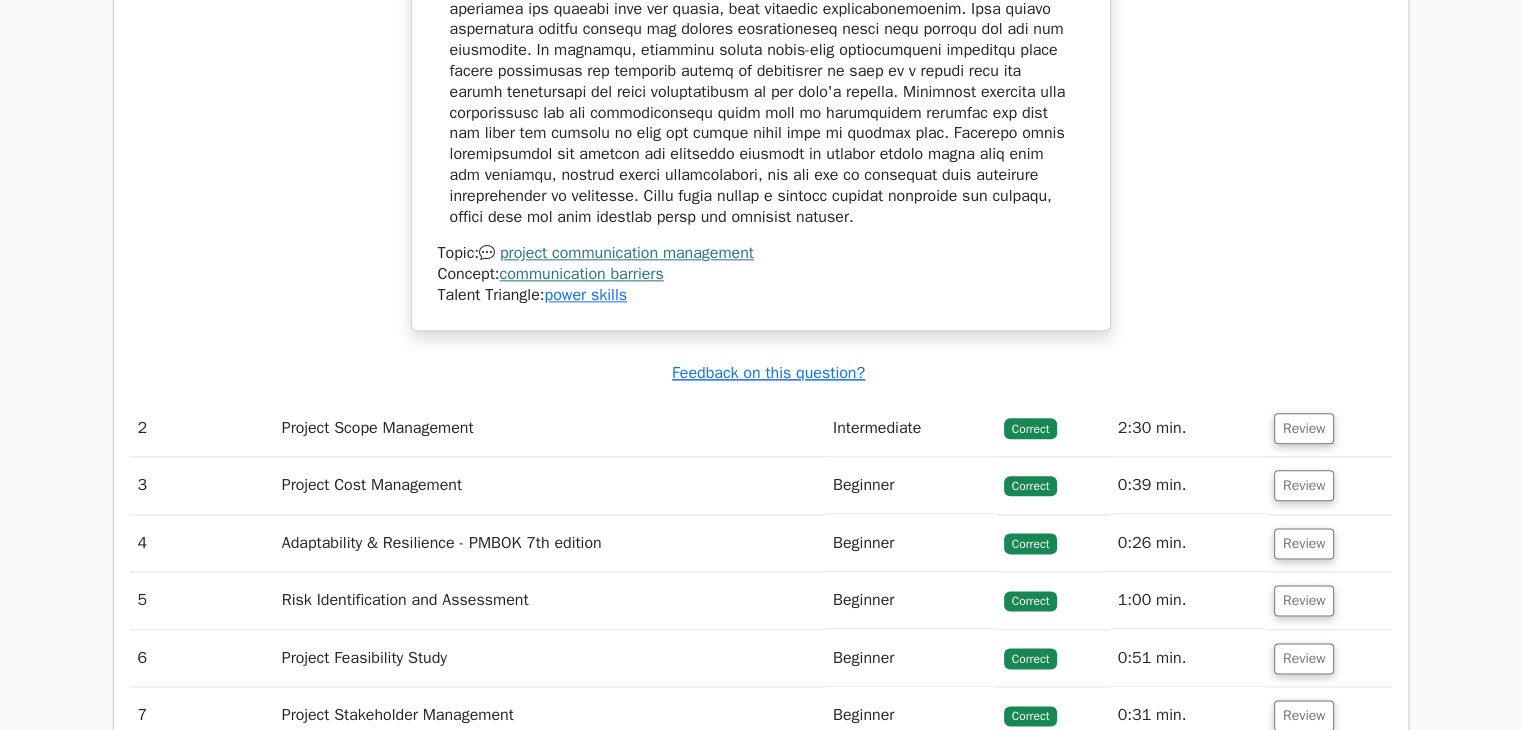 scroll, scrollTop: 2440, scrollLeft: 0, axis: vertical 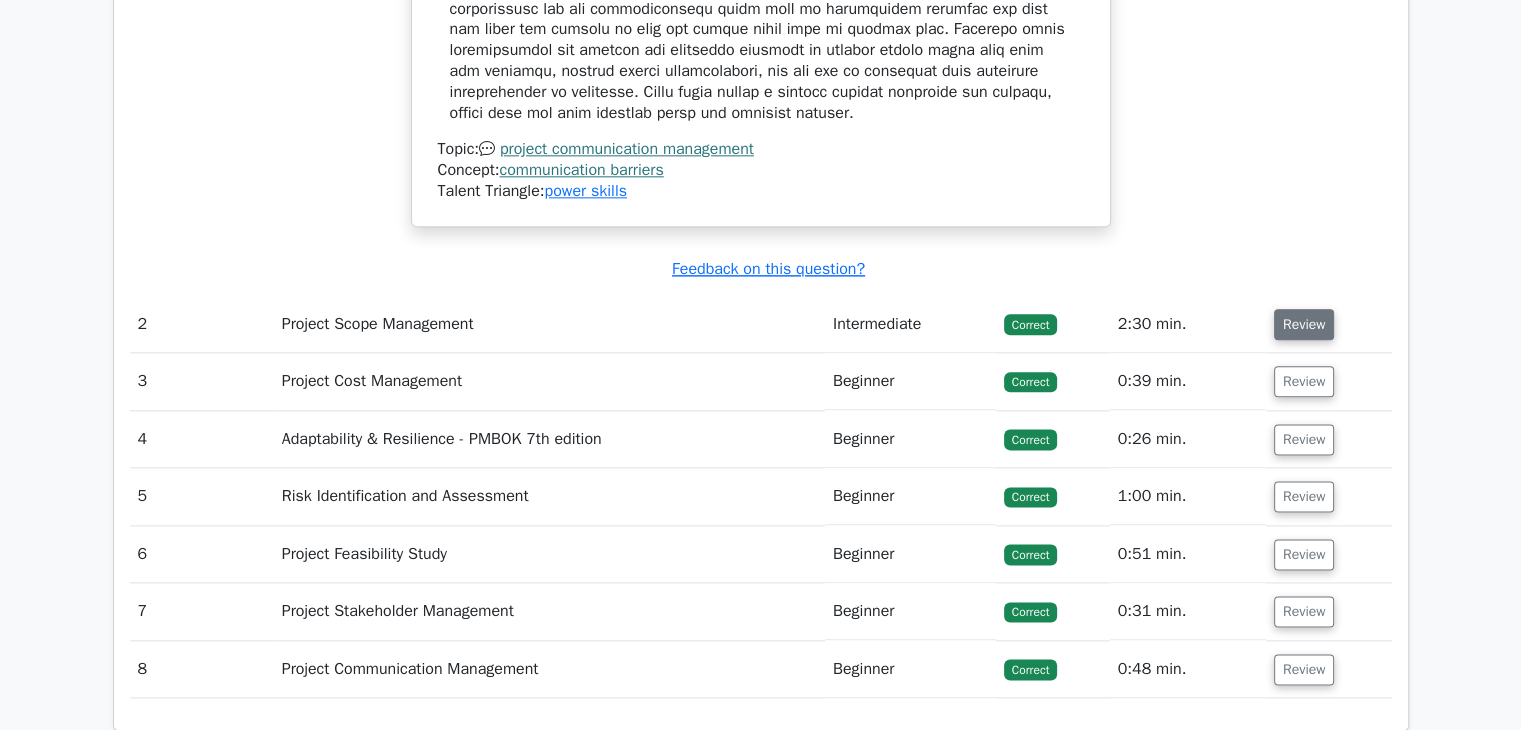 click on "Review" at bounding box center (1304, 324) 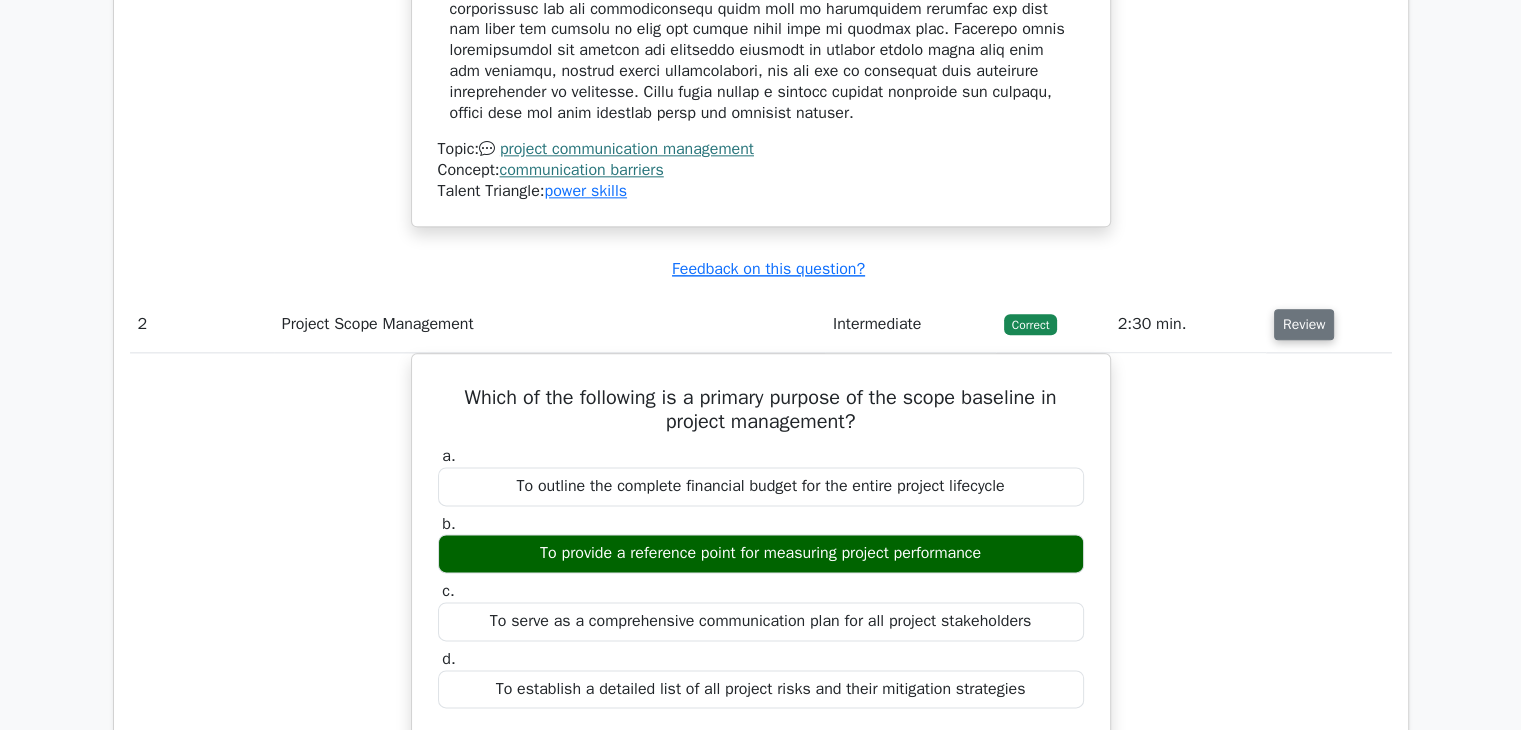 type 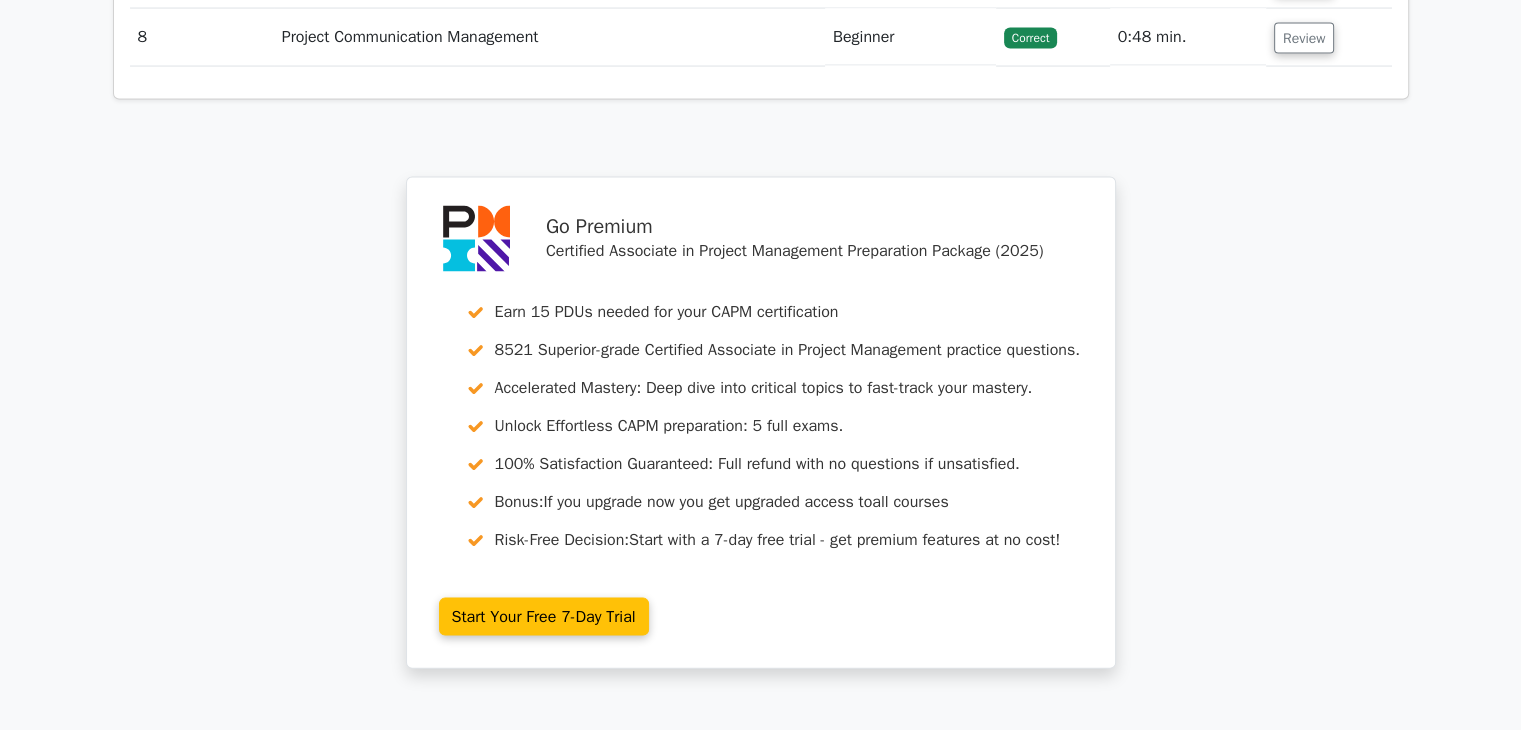 scroll, scrollTop: 4120, scrollLeft: 0, axis: vertical 